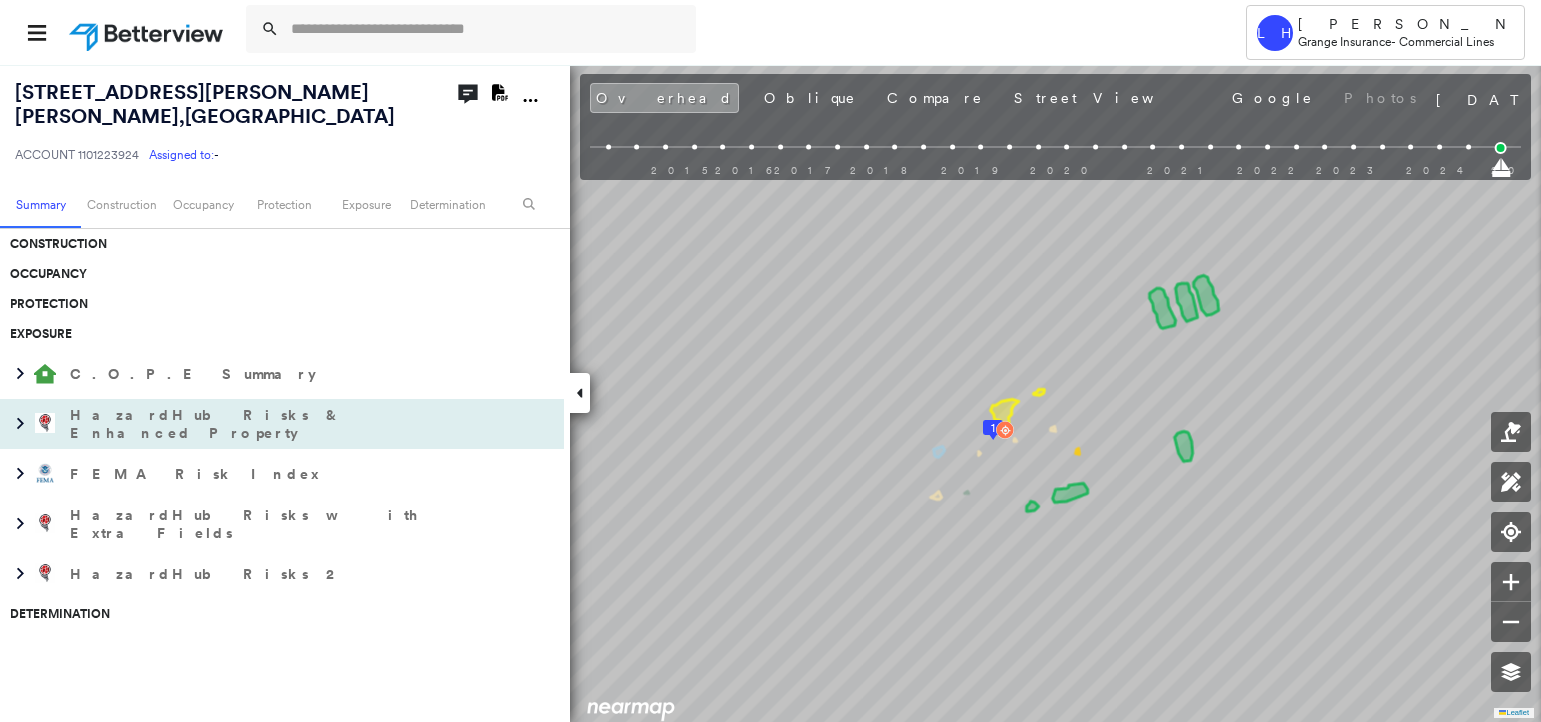 scroll, scrollTop: 0, scrollLeft: 0, axis: both 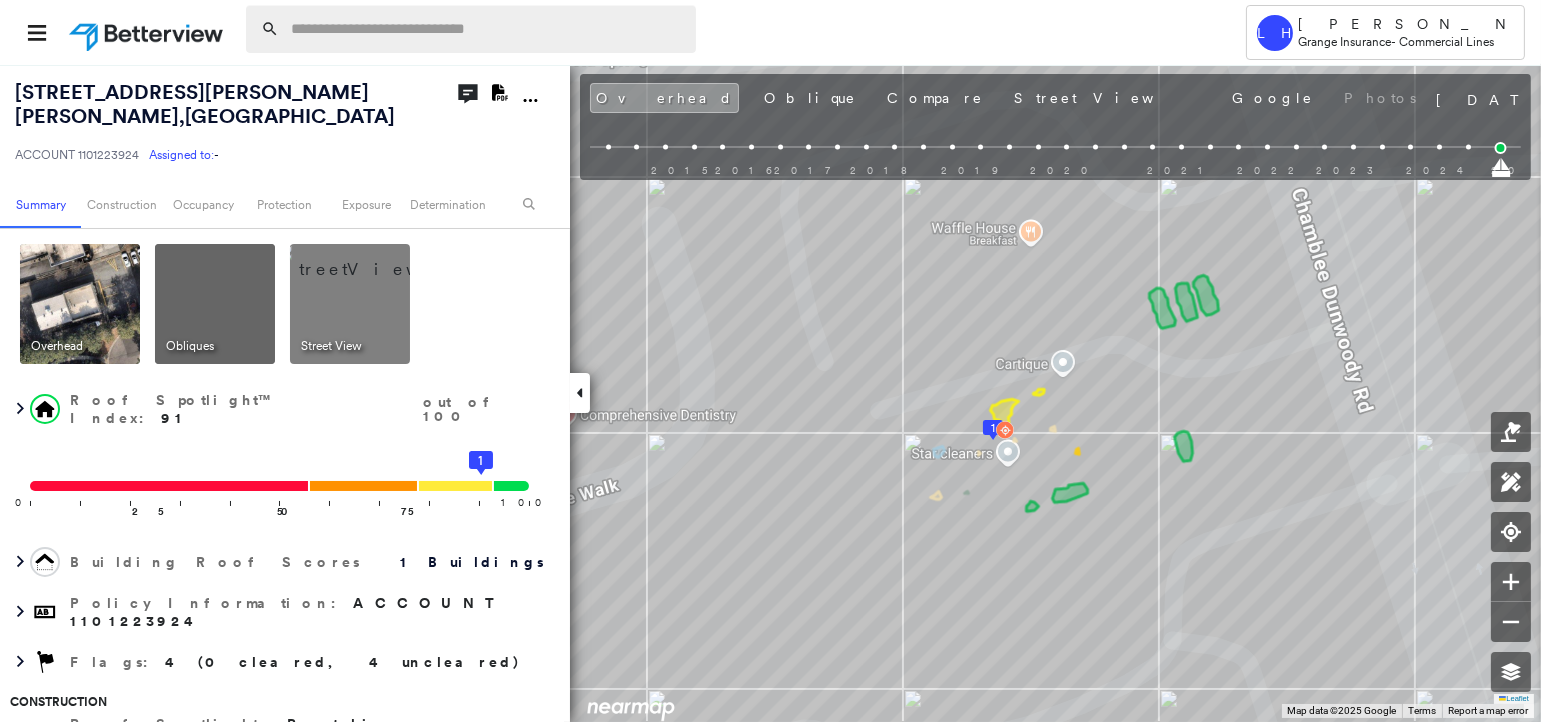 click at bounding box center [487, 29] 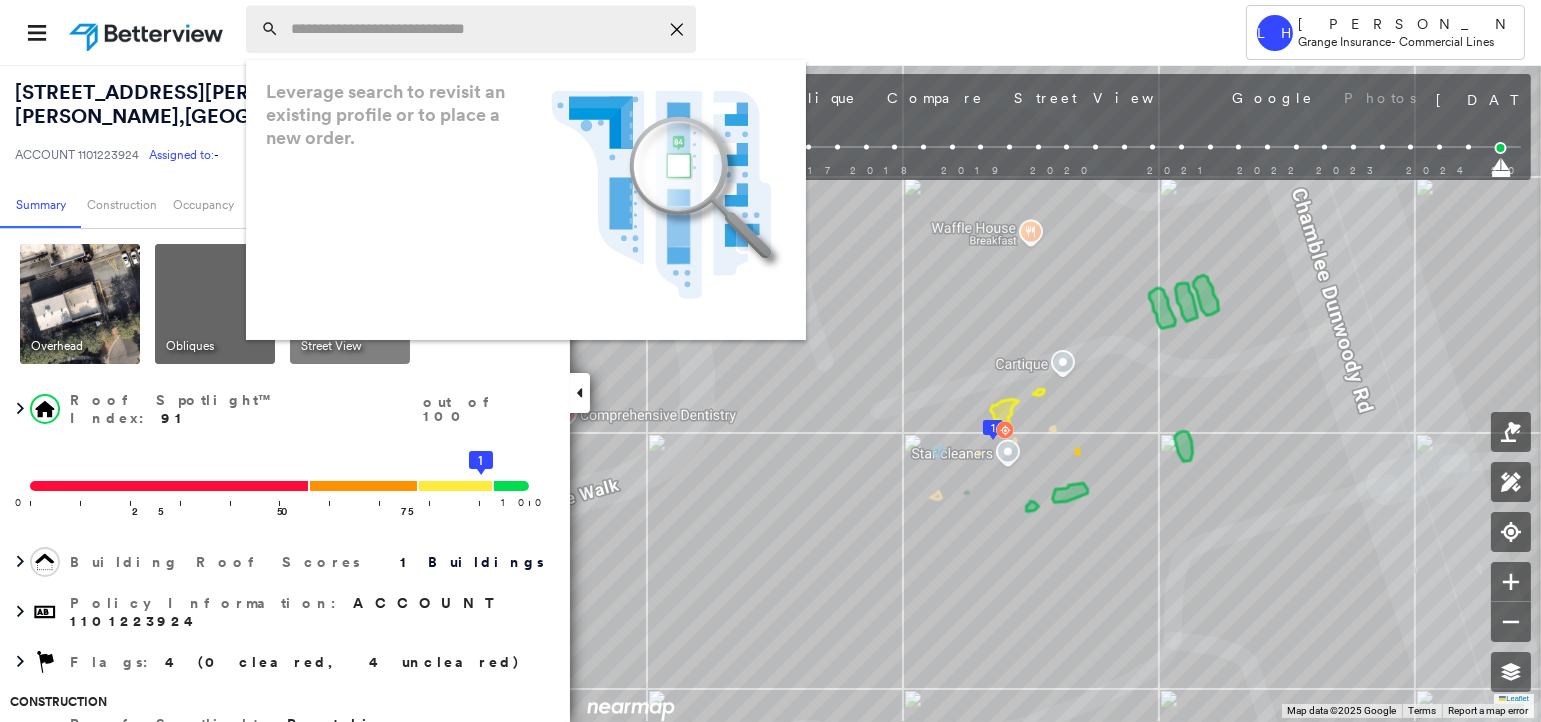 paste on "**********" 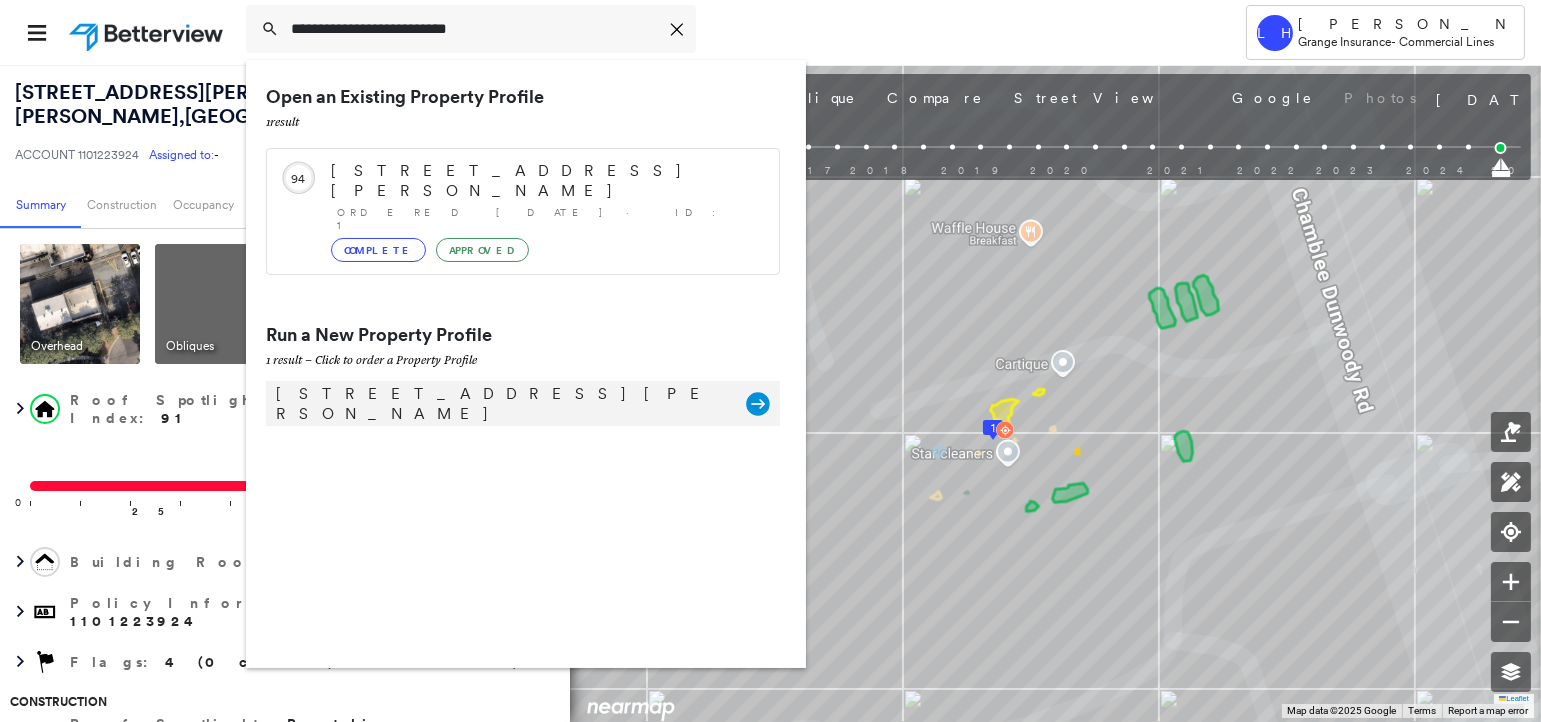 type on "**********" 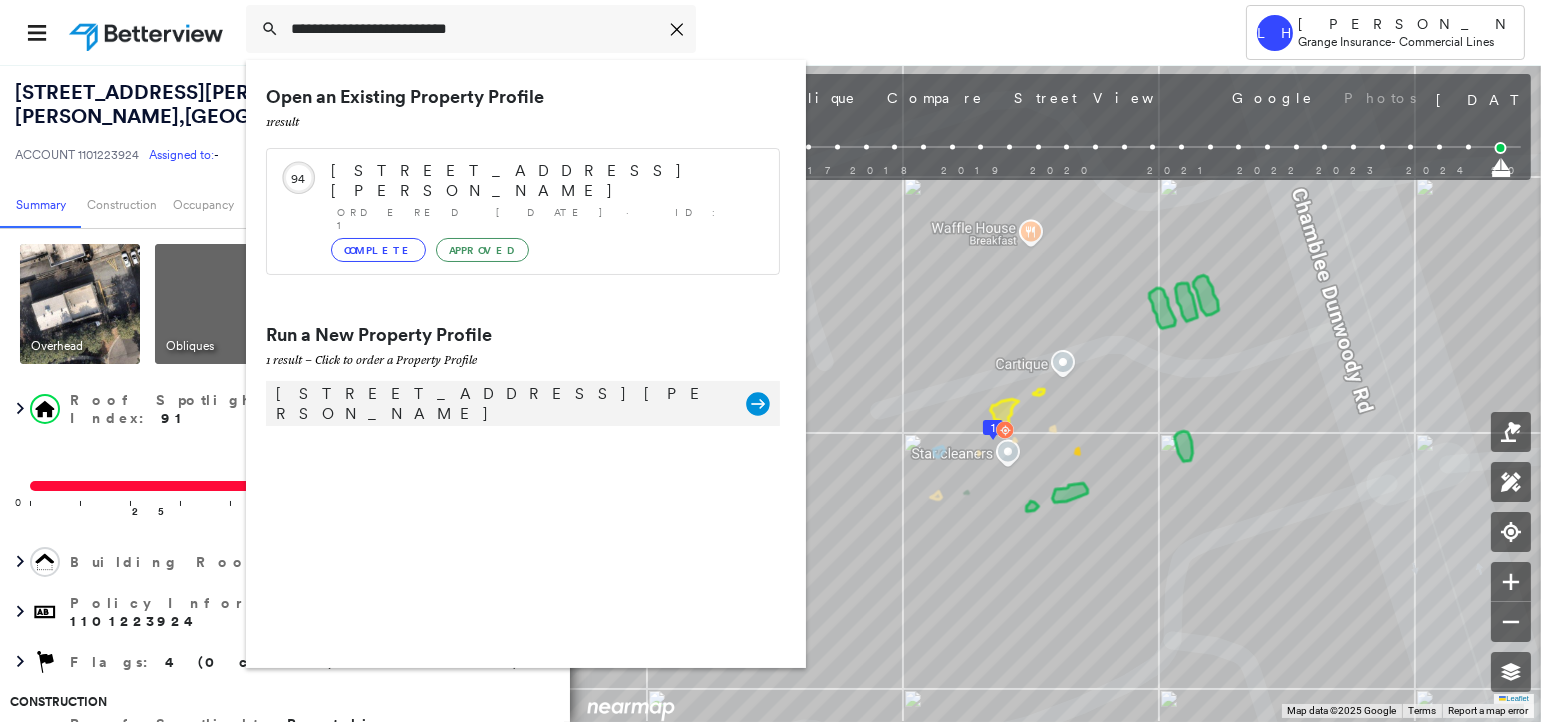 click 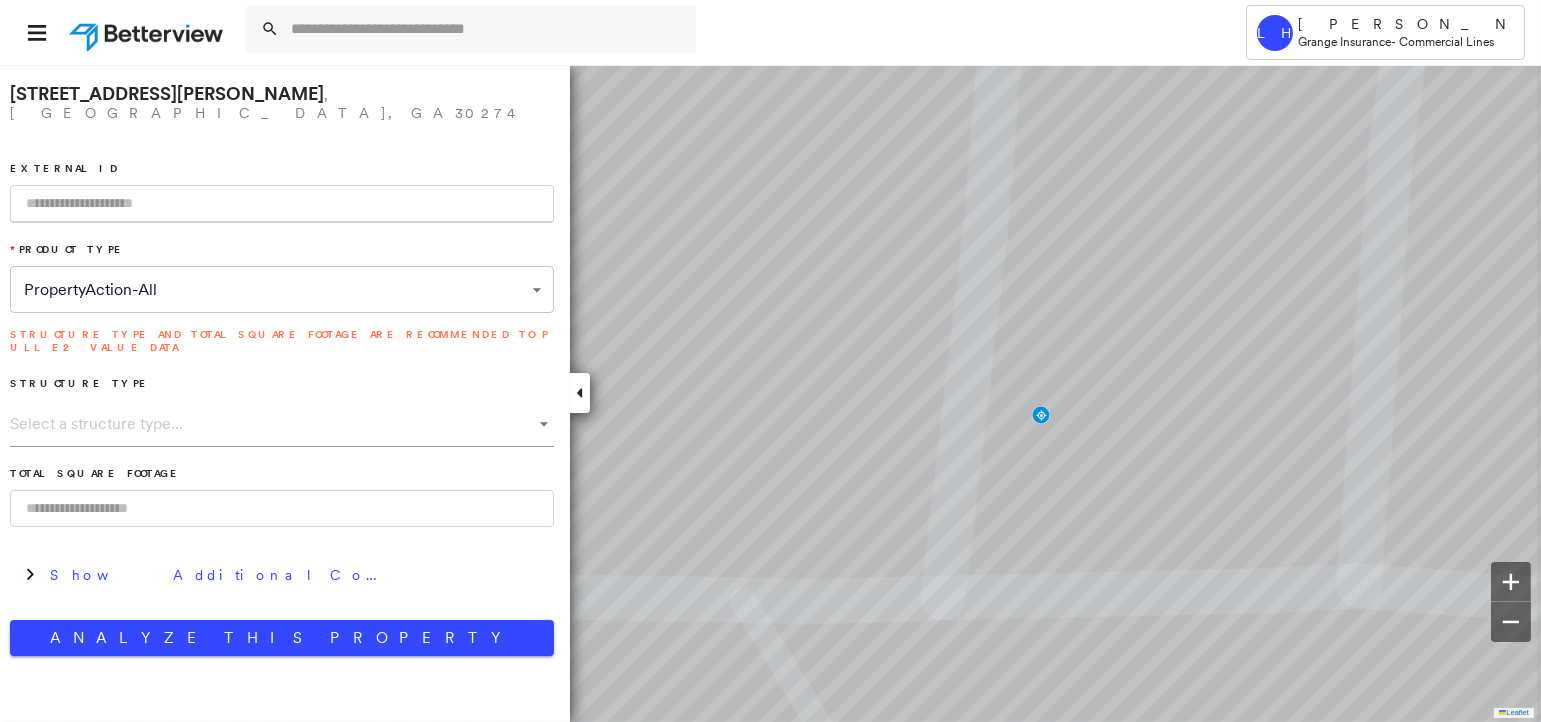click at bounding box center (282, 204) 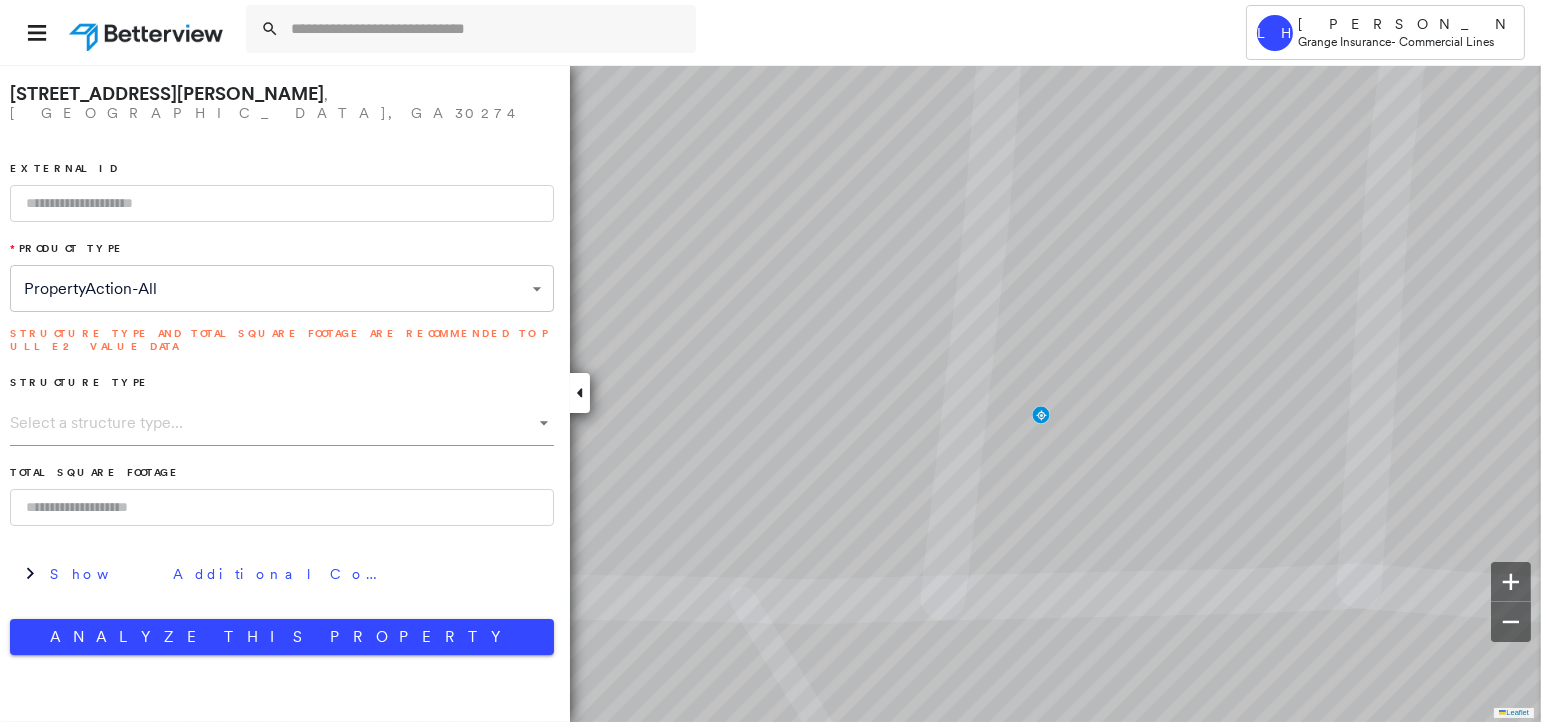 click at bounding box center [282, 203] 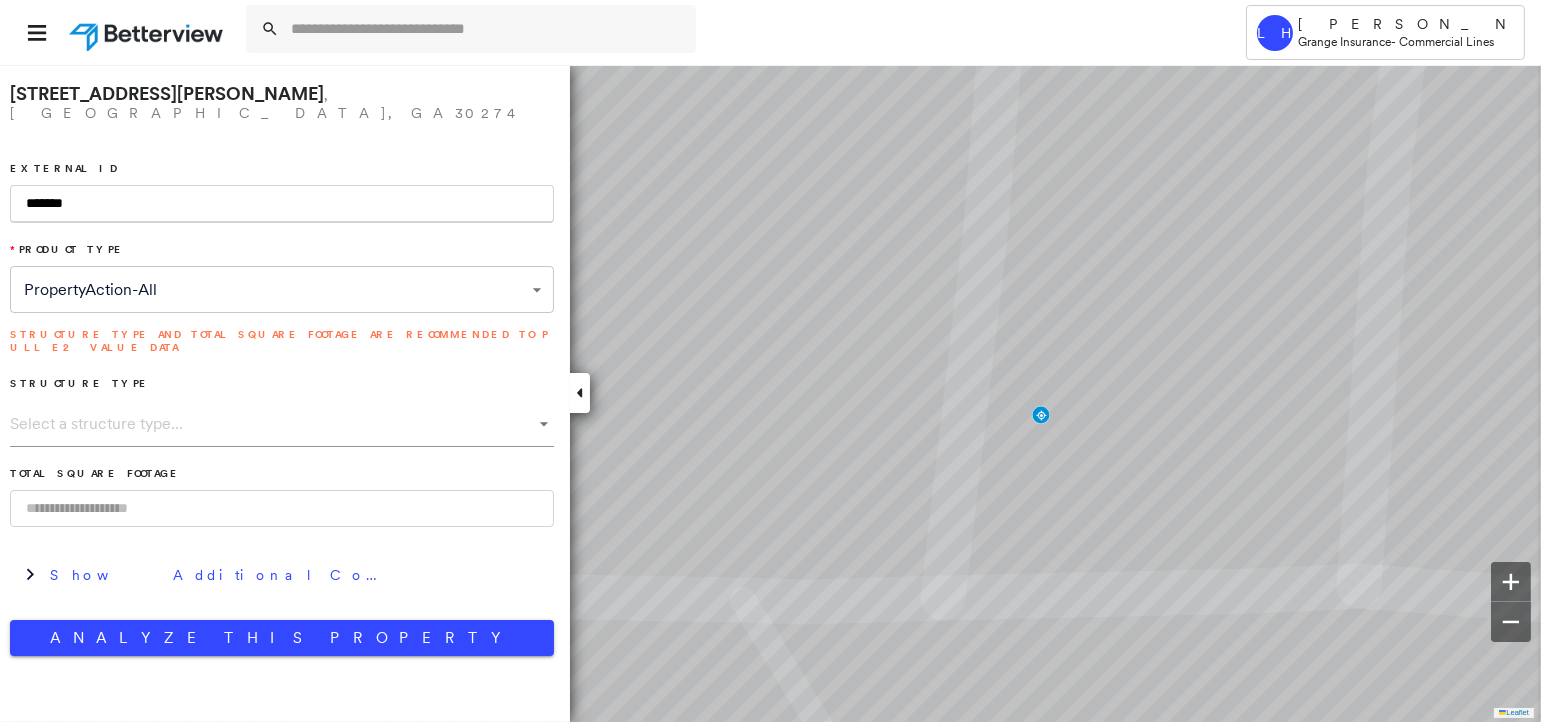 type on "*******" 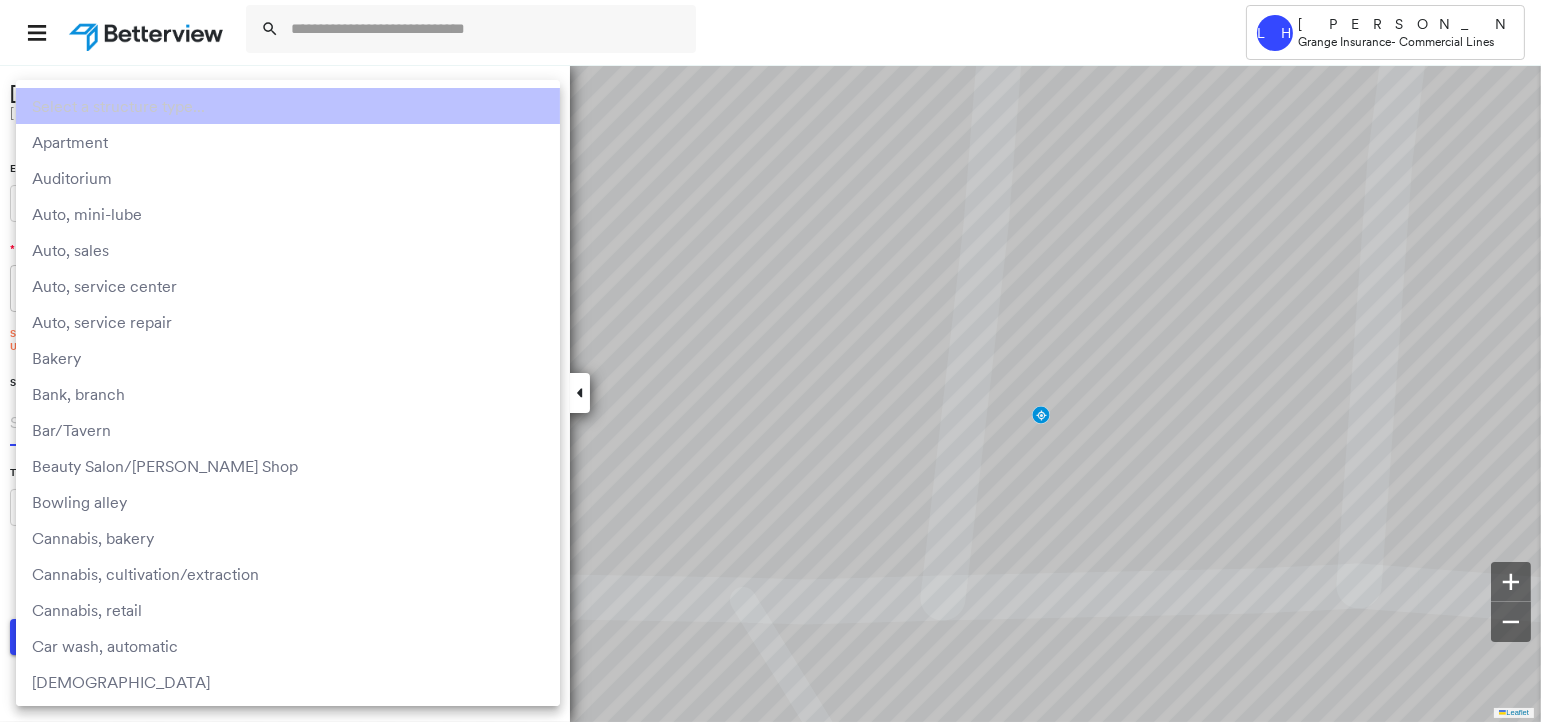 click on "**********" at bounding box center (770, 361) 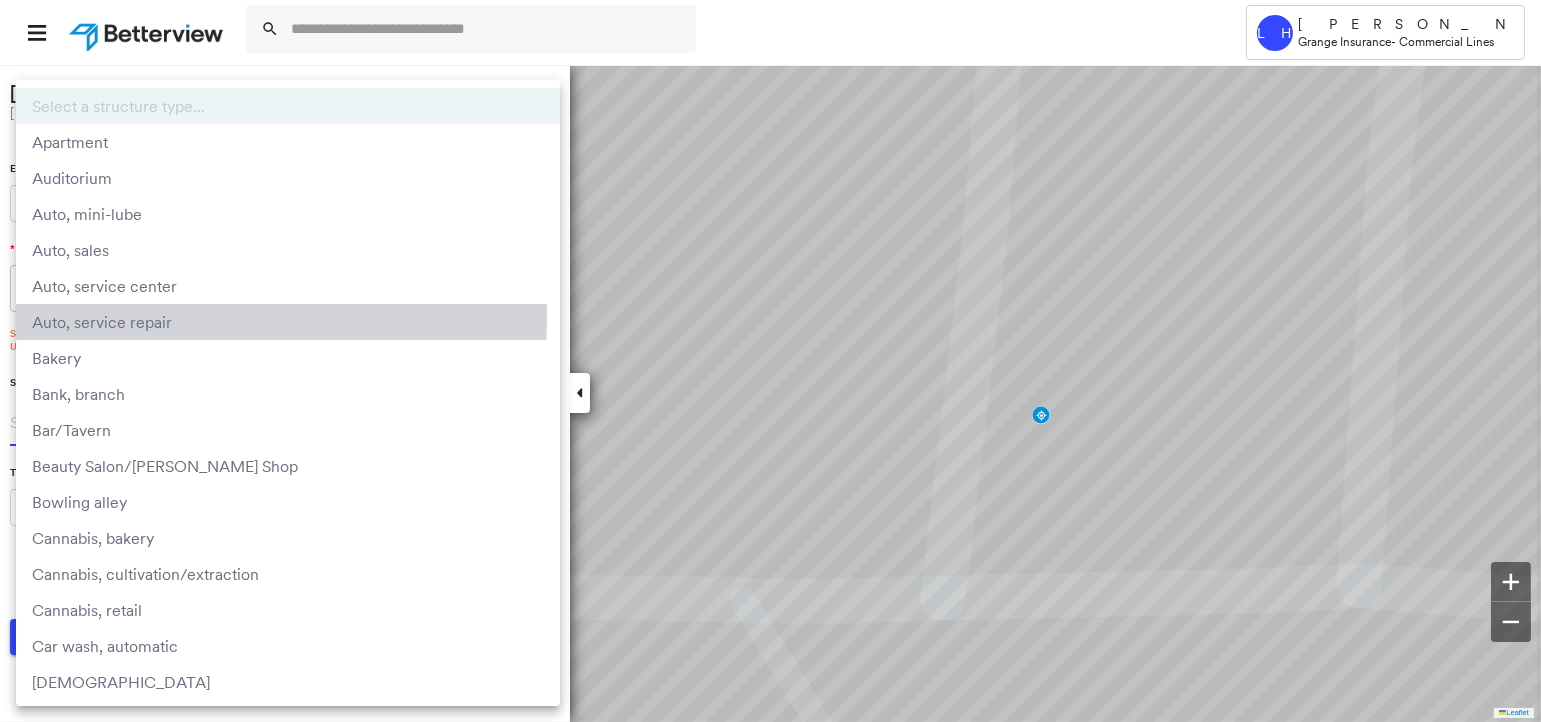 click on "Auto, service repair" at bounding box center (288, 322) 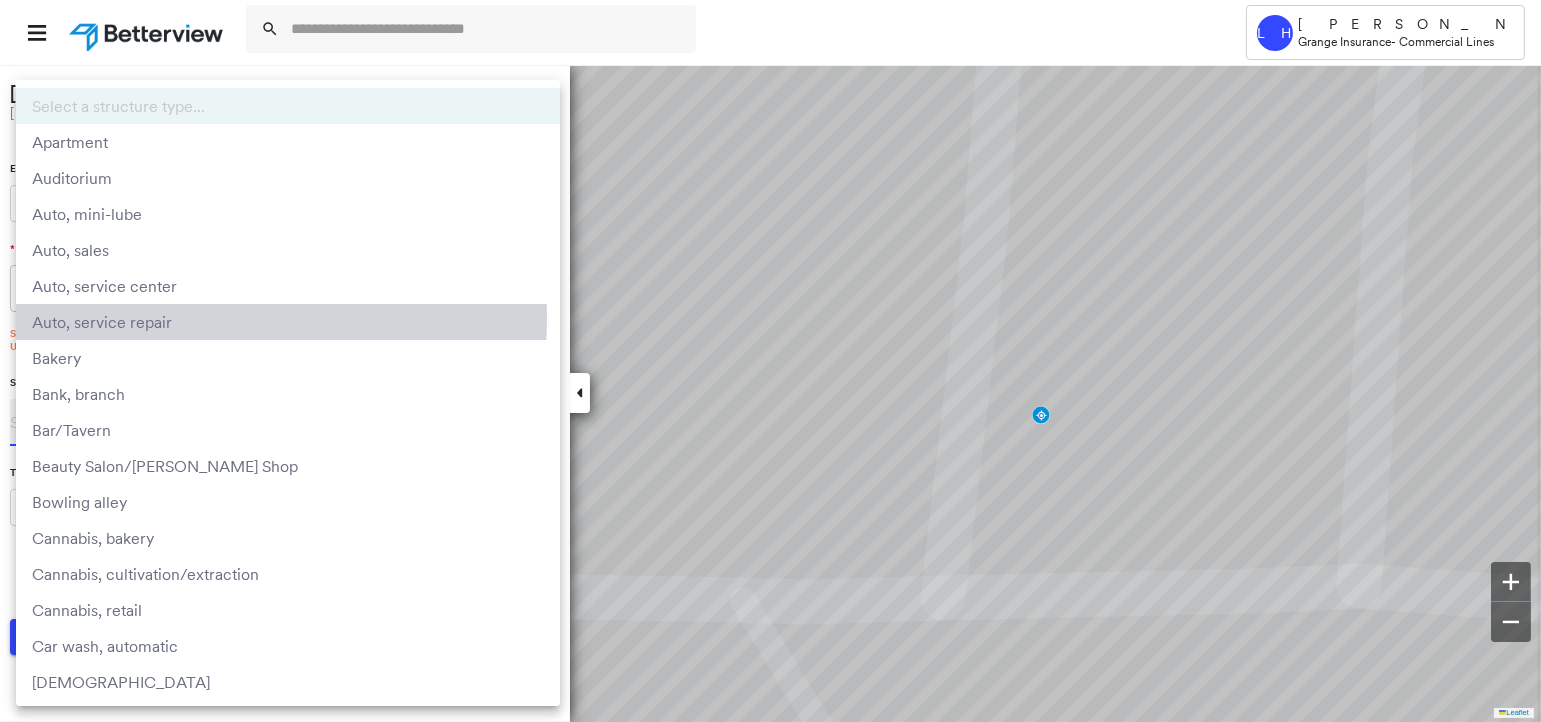 type on "**********" 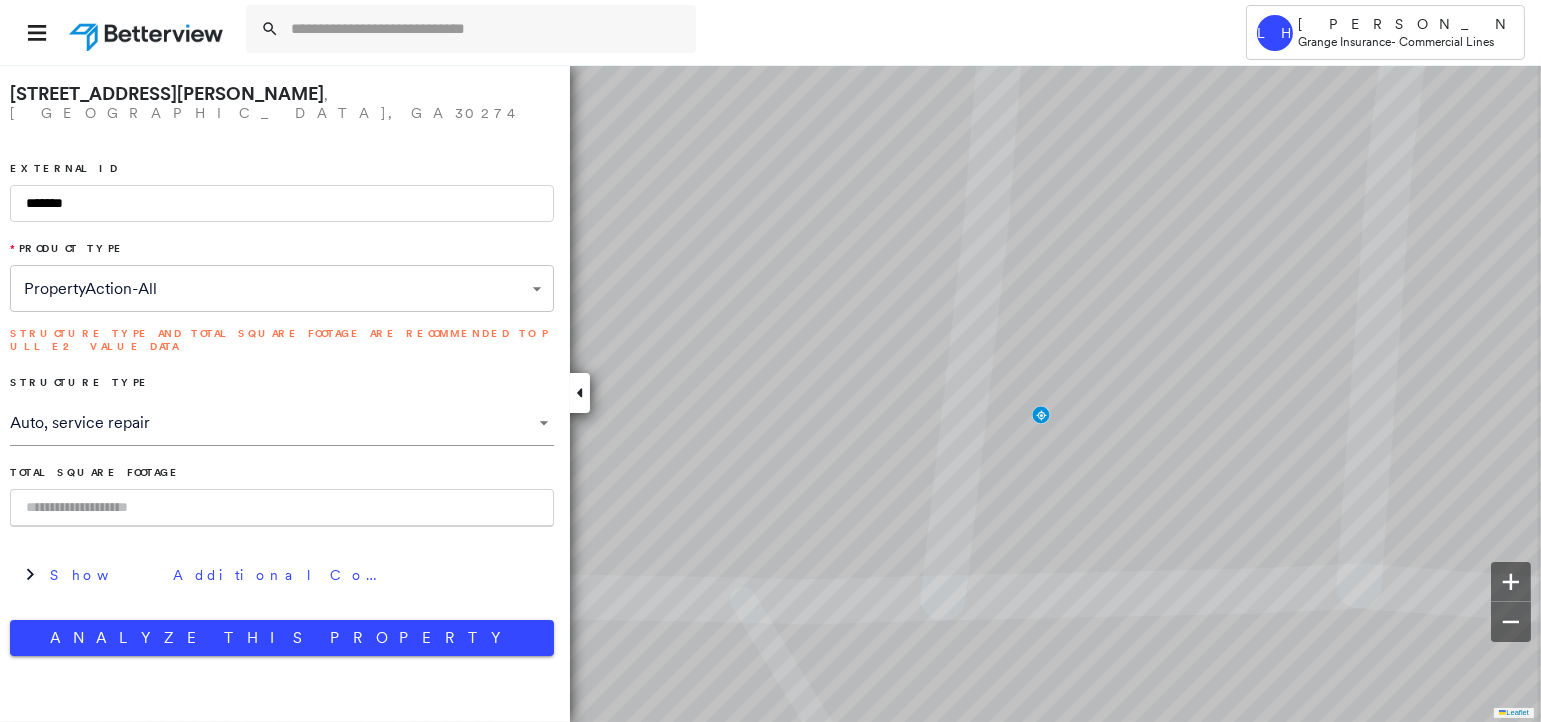 click at bounding box center [282, 508] 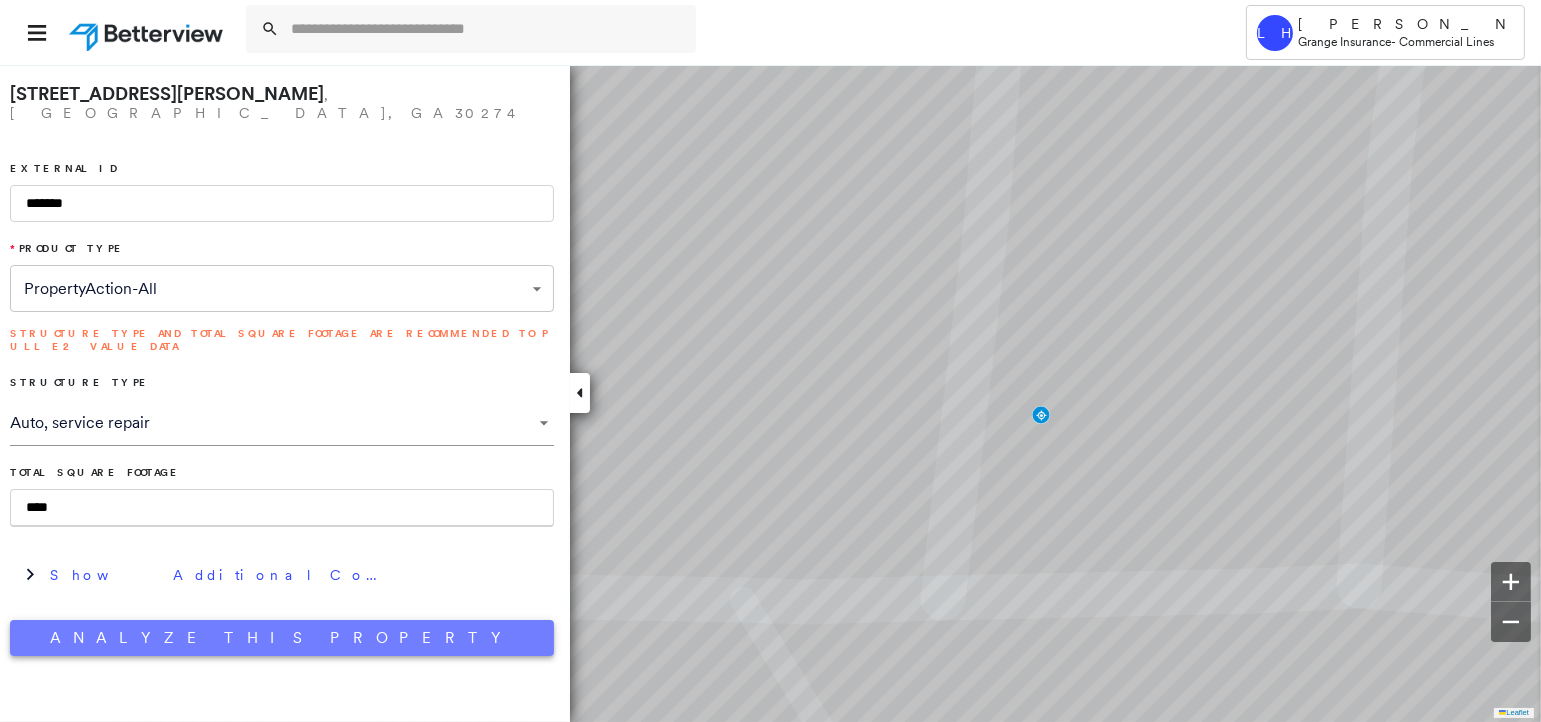type on "****" 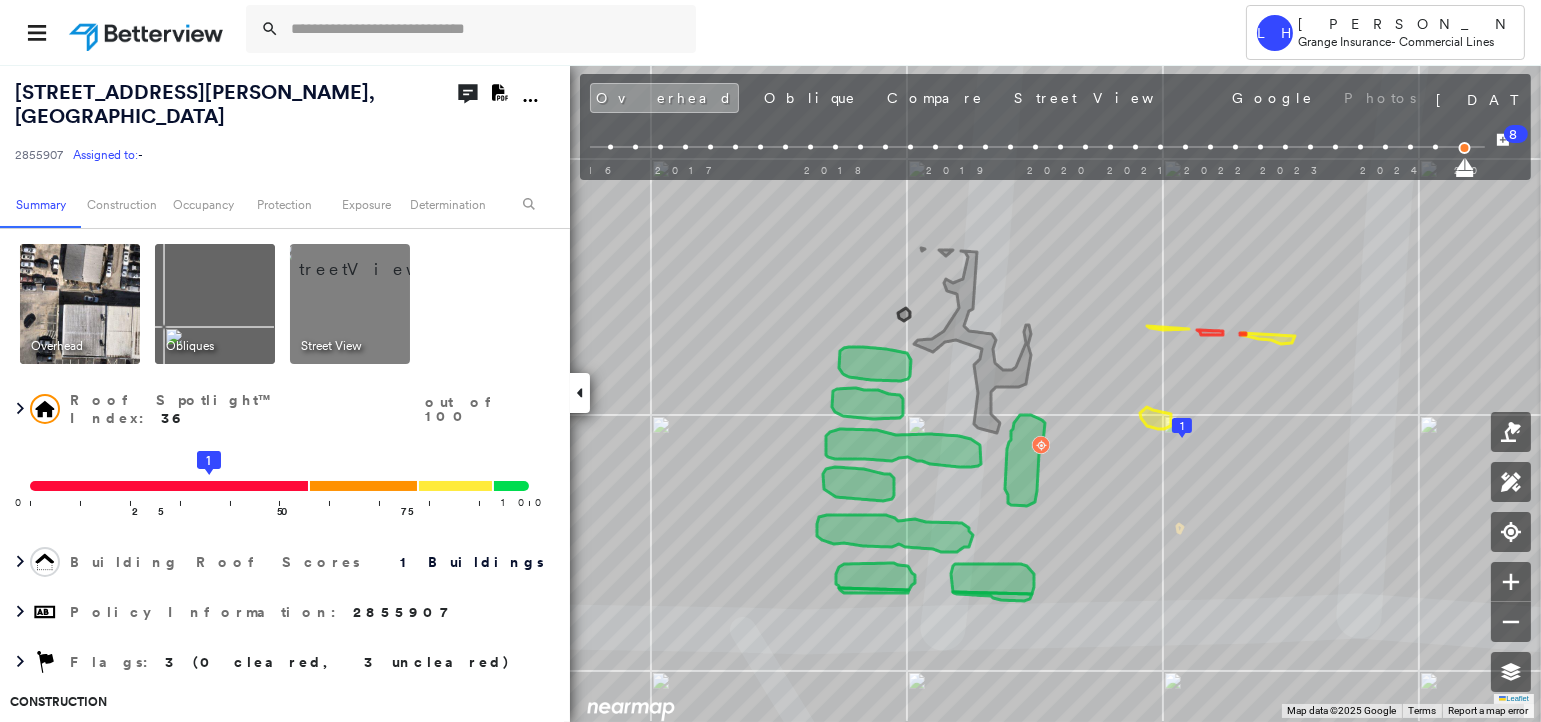 click on "Street View" at bounding box center [332, 346] 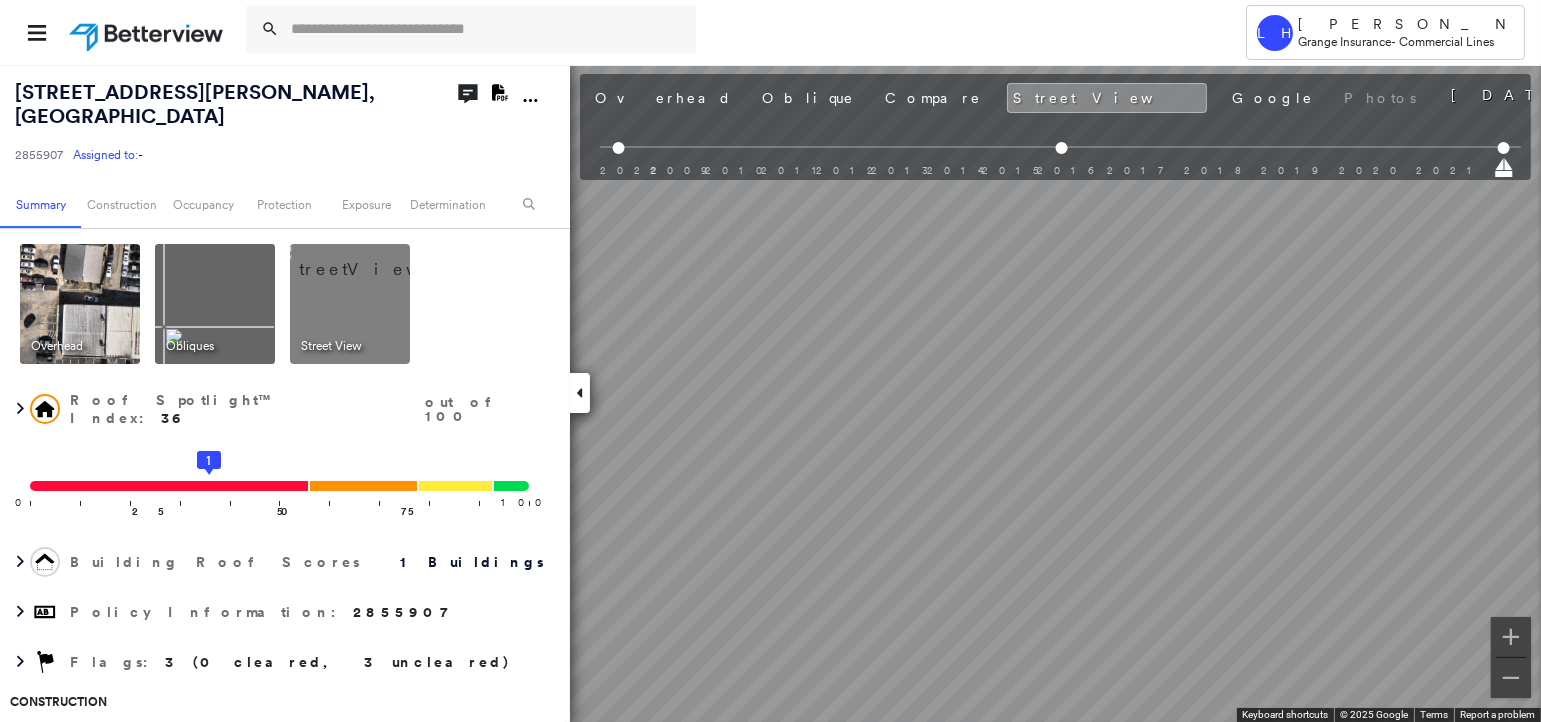 click on "Tower LH [PERSON_NAME] Grange Insurance  -   Commercial Lines [STREET_ADDRESS][PERSON_NAME] 2855907 Assigned to:  - Assigned to:  - 2855907 Assigned to:  - Open Comments Download PDF Report Summary Construction Occupancy Protection Exposure Determination Overhead Obliques Street View Roof Spotlight™ Index :  36 out of 100 0 100 25 50 1 75 Building Roof Scores 1 Buildings Policy Information :  2855907 Flags :  3 (0 cleared, 3 uncleared) Construction Roof Spotlights :  Exposed Underlayment, Staining, Vent Property Features :  Car, Cracked Pavement, Significantly Stained Pavement Roof Size & Shape :  1 building  - [PERSON_NAME] | Metal Panel Assessor and MLS Details BuildZoom - Building Permit Data and Analysis Occupancy Ownership Place Detail Protection Protection Exposure FEMA Risk Index Crime Regional Hazard: 3   out of  5 Additional Perils Guidewire HazardHub C.O.P.E Summary HazardHub Risks & Enhanced Property FEMA Risk Index HazardHub Risks with Extra Fields HazardHub Risks 2 Determination Flags :  Clear Wind" at bounding box center [770, 361] 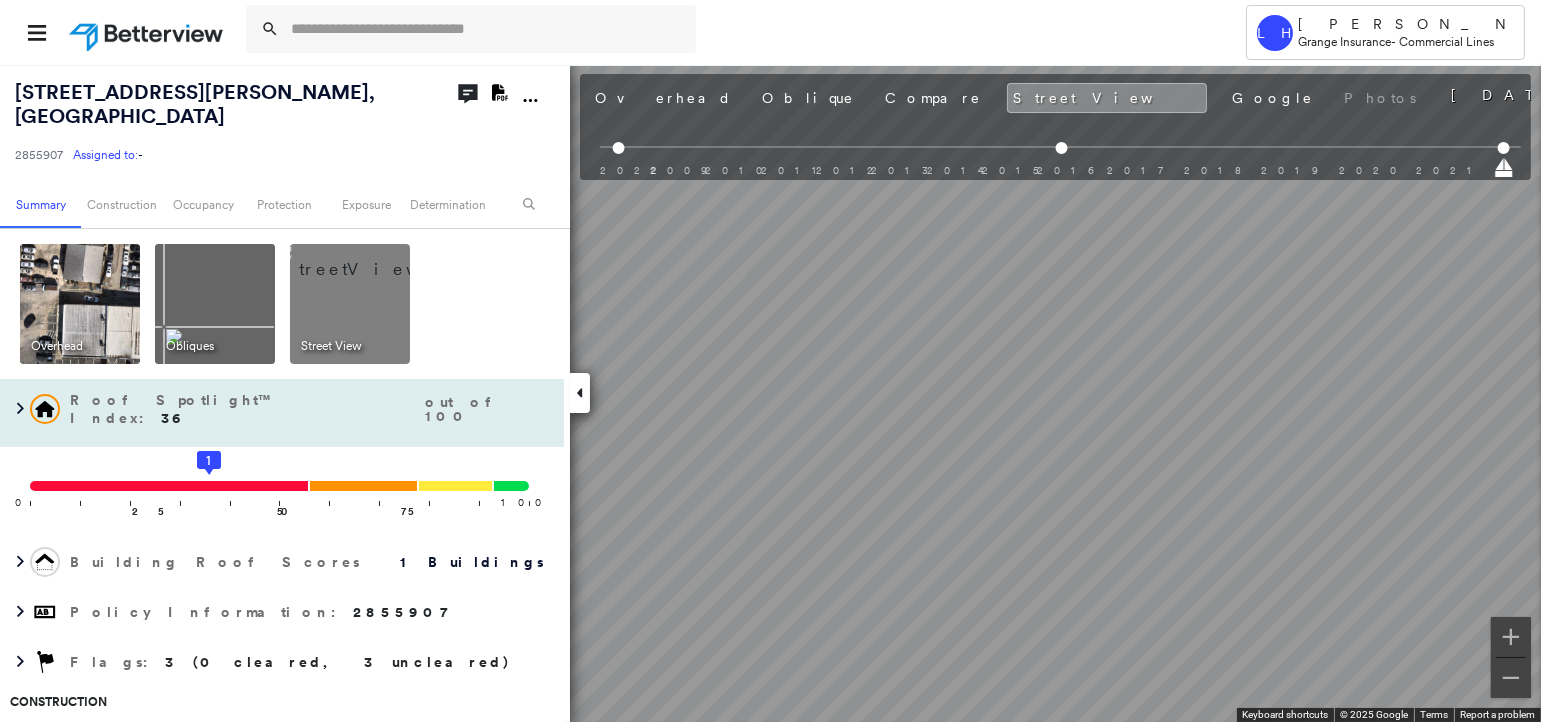 click on "[STREET_ADDRESS][PERSON_NAME] 2855907 Assigned to:  - Assigned to:  - 2855907 Assigned to:  - Open Comments Download PDF Report Summary Construction Occupancy Protection Exposure Determination Overhead Obliques Street View Roof Spotlight™ Index :  36 out of 100 0 100 25 50 1 75 Building Roof Scores 1 Buildings Policy Information :  2855907 Flags :  3 (0 cleared, 3 uncleared) Construction Roof Spotlights :  Exposed Underlayment, Staining, Vent Property Features :  Car, Cracked Pavement, Significantly Stained Pavement Roof Size & Shape :  1 building  - [PERSON_NAME] | Metal Panel Assessor and MLS Details BuildZoom - Building Permit Data and Analysis Occupancy Ownership Place Detail Protection Protection Exposure FEMA Risk Index Crime Regional Hazard: 3   out of  5 Additional Perils Guidewire HazardHub C.O.P.E Summary HazardHub Risks & Enhanced Property FEMA Risk Index HazardHub Risks with Extra Fields HazardHub Risks 2 Determination Flags :  3 (0 cleared, 3 uncleared) Uncleared Flags (3) Cleared Flags  (0) Wind" at bounding box center (770, 393) 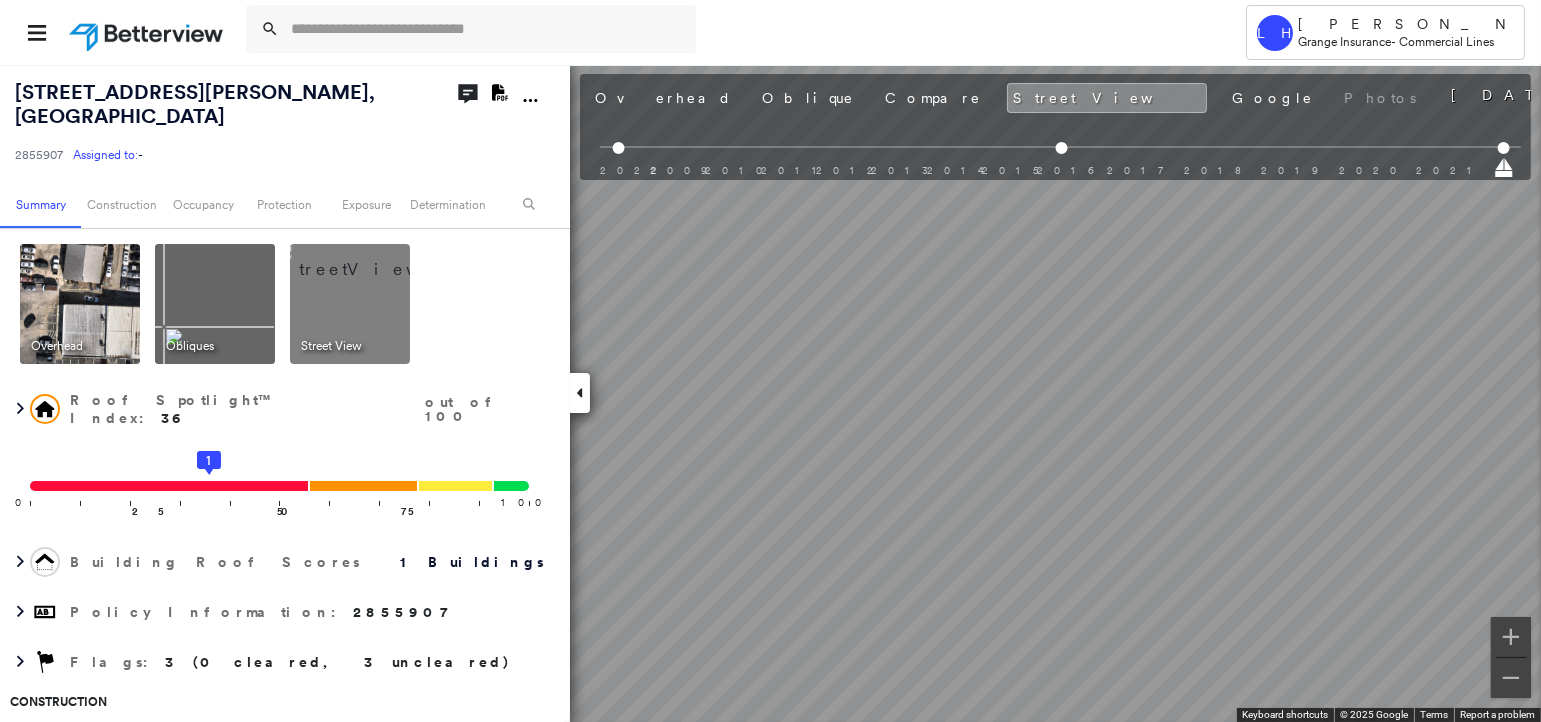 click on "Tower LH [PERSON_NAME] Grange Insurance  -   Commercial Lines [STREET_ADDRESS][PERSON_NAME] 2855907 Assigned to:  - Assigned to:  - 2855907 Assigned to:  - Open Comments Download PDF Report Summary Construction Occupancy Protection Exposure Determination Overhead Obliques Street View Roof Spotlight™ Index :  36 out of 100 0 100 25 50 1 75 Building Roof Scores 1 Buildings Policy Information :  2855907 Flags :  3 (0 cleared, 3 uncleared) Construction Roof Spotlights :  Exposed Underlayment, Staining, Vent Property Features :  Car, Cracked Pavement, Significantly Stained Pavement Roof Size & Shape :  1 building  - [PERSON_NAME] | Metal Panel Assessor and MLS Details BuildZoom - Building Permit Data and Analysis Occupancy Ownership Place Detail Protection Protection Exposure FEMA Risk Index Crime Regional Hazard: 3   out of  5 Additional Perils Guidewire HazardHub C.O.P.E Summary HazardHub Risks & Enhanced Property FEMA Risk Index HazardHub Risks with Extra Fields HazardHub Risks 2 Determination Flags :  Clear Wind" at bounding box center [770, 361] 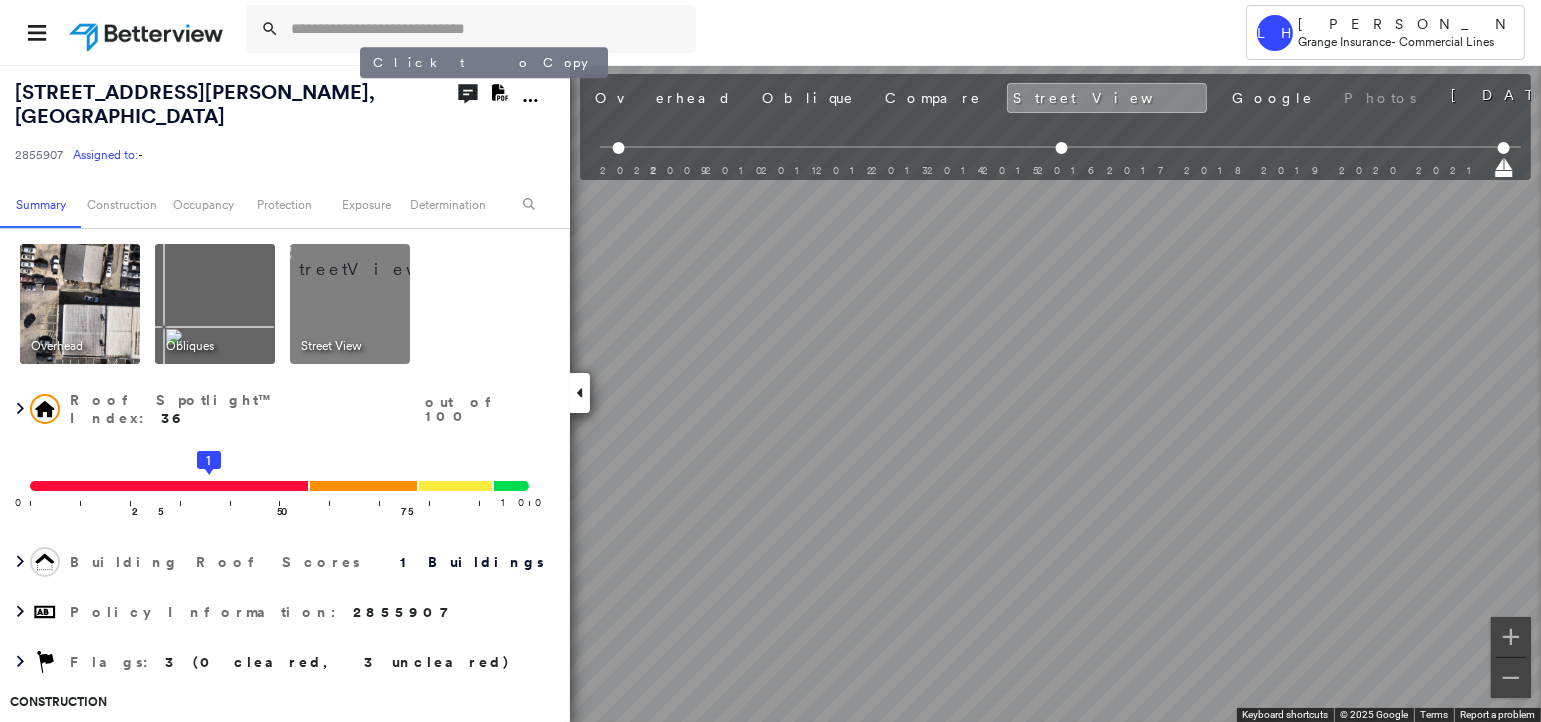 drag, startPoint x: 16, startPoint y: 94, endPoint x: 358, endPoint y: 92, distance: 342.00586 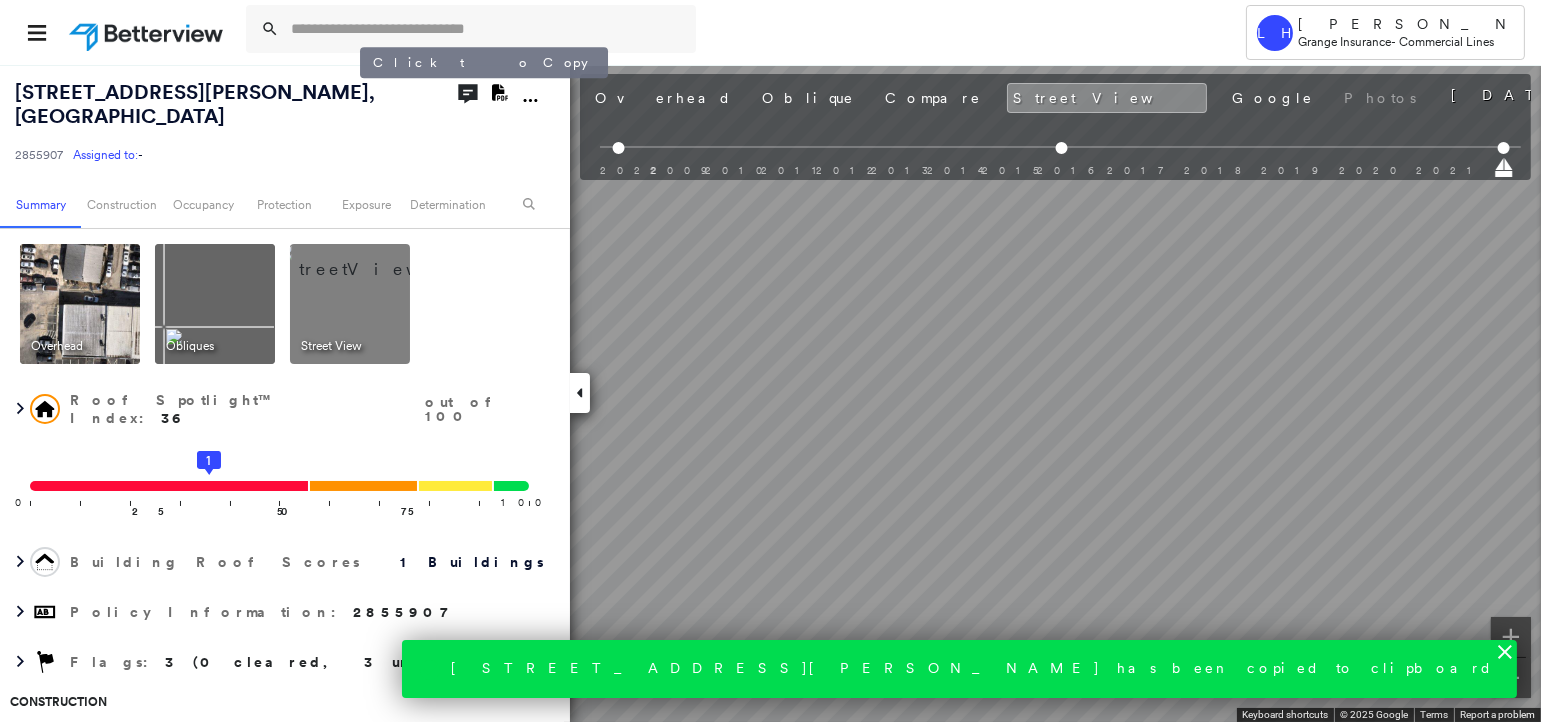 drag, startPoint x: 358, startPoint y: 92, endPoint x: 267, endPoint y: 92, distance: 91 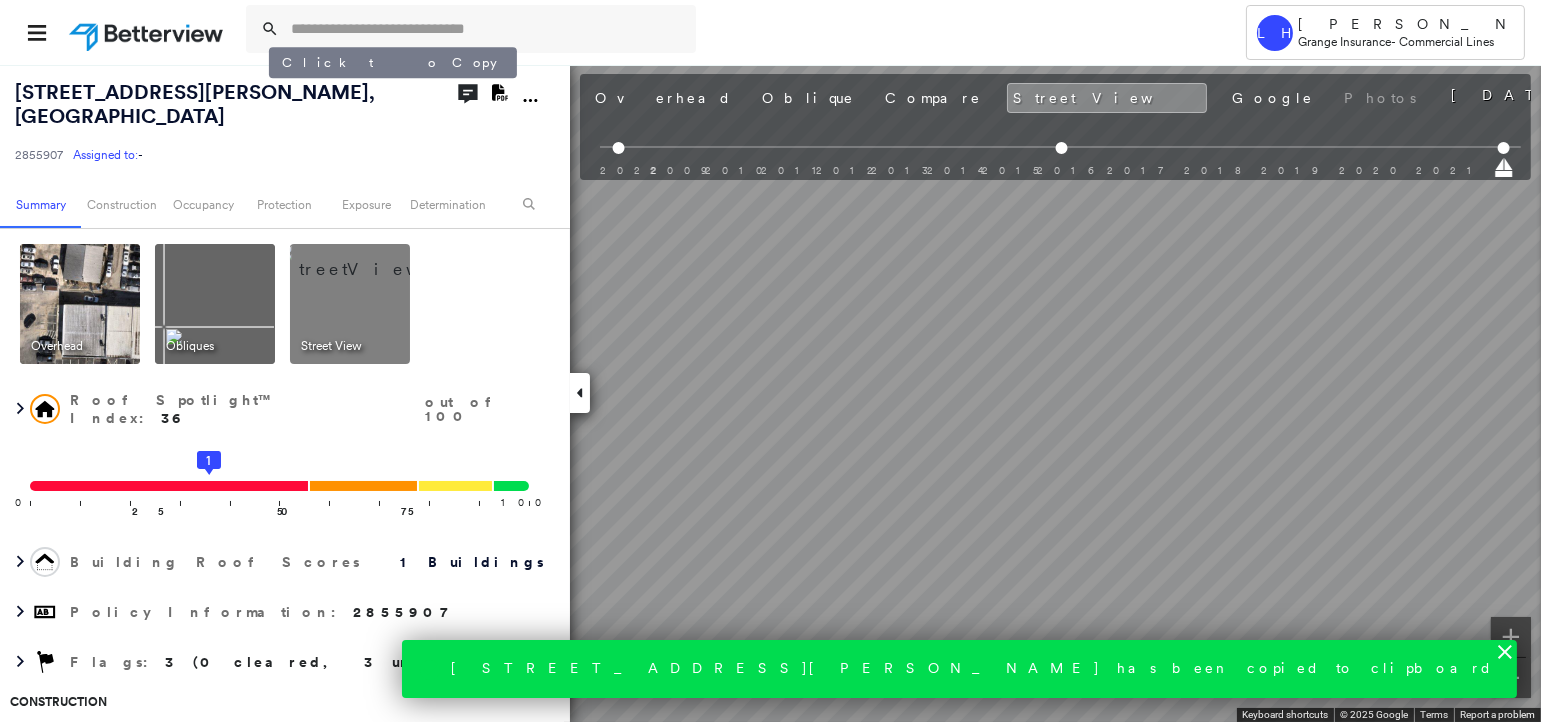 copy on "[STREET_ADDRESS][PERSON_NAME]" 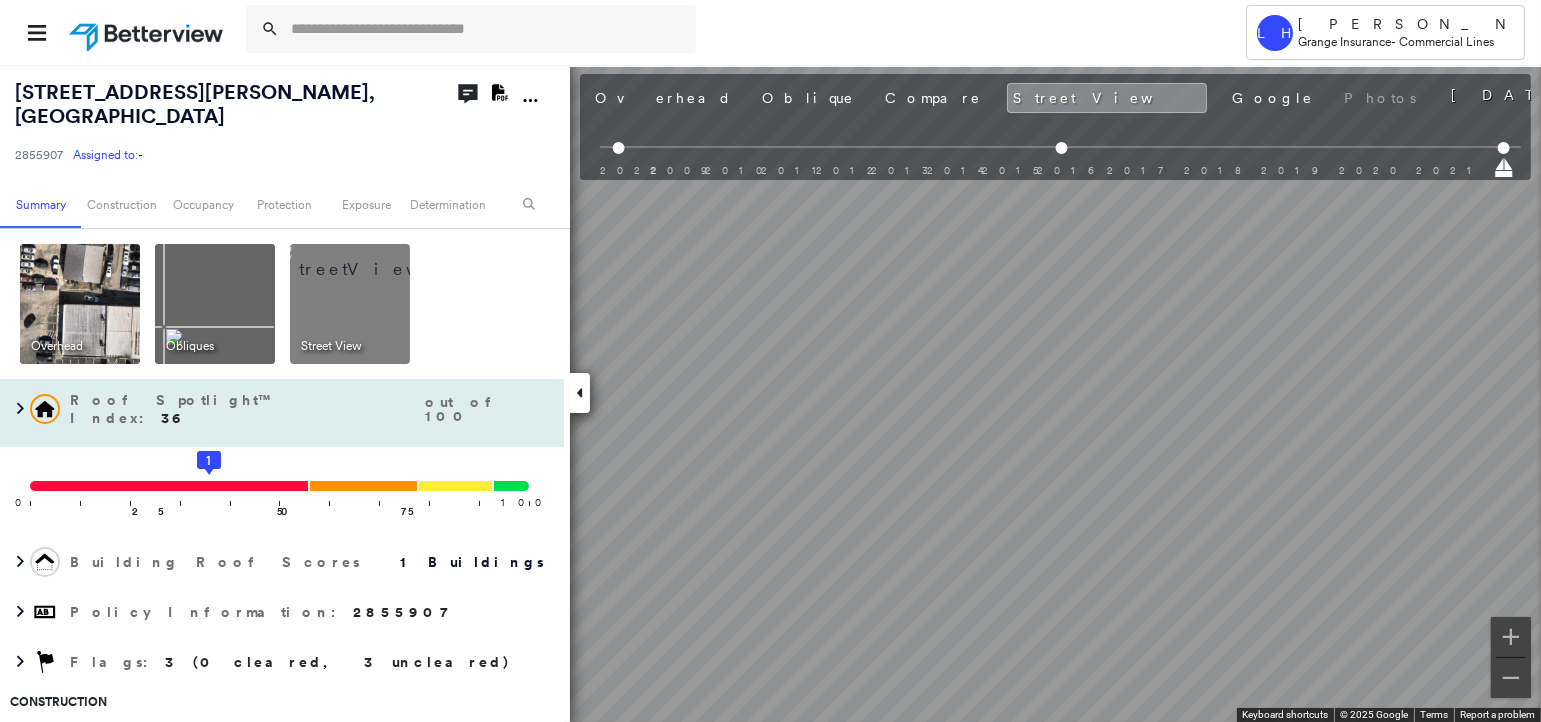 click on "[STREET_ADDRESS][PERSON_NAME] 2855907 Assigned to:  - Assigned to:  - 2855907 Assigned to:  - Open Comments Download PDF Report Summary Construction Occupancy Protection Exposure Determination Overhead Obliques Street View Roof Spotlight™ Index :  36 out of 100 0 100 25 50 1 75 Building Roof Scores 1 Buildings Policy Information :  2855907 Flags :  3 (0 cleared, 3 uncleared) Construction Roof Spotlights :  Exposed Underlayment, Staining, Vent Property Features :  Car, Cracked Pavement, Significantly Stained Pavement Roof Size & Shape :  1 building  - [PERSON_NAME] | Metal Panel Assessor and MLS Details BuildZoom - Building Permit Data and Analysis Occupancy Ownership Place Detail Protection Protection Exposure FEMA Risk Index Crime Regional Hazard: 3   out of  5 Additional Perils Guidewire HazardHub C.O.P.E Summary HazardHub Risks & Enhanced Property FEMA Risk Index HazardHub Risks with Extra Fields HazardHub Risks 2 Determination Flags :  3 (0 cleared, 3 uncleared) Uncleared Flags (3) Cleared Flags  (0) Wind" at bounding box center (770, 393) 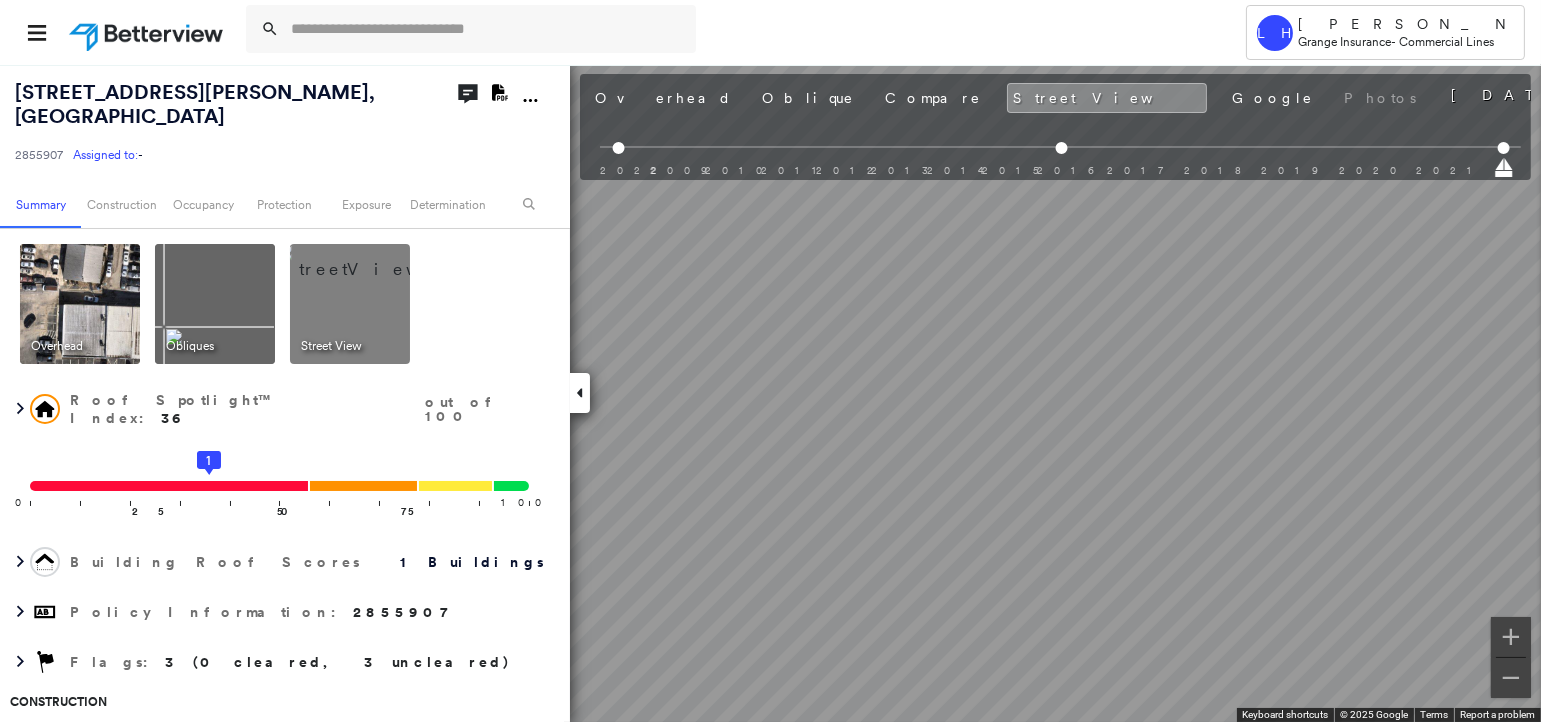 click on "Tower LH [PERSON_NAME] Grange Insurance  -   Commercial Lines [STREET_ADDRESS][PERSON_NAME] 2855907 Assigned to:  - Assigned to:  - 2855907 Assigned to:  - Open Comments Download PDF Report Summary Construction Occupancy Protection Exposure Determination Overhead Obliques Street View Roof Spotlight™ Index :  36 out of 100 0 100 25 50 1 75 Building Roof Scores 1 Buildings Policy Information :  2855907 Flags :  3 (0 cleared, 3 uncleared) Construction Roof Spotlights :  Exposed Underlayment, Staining, Vent Property Features :  Car, Cracked Pavement, Significantly Stained Pavement Roof Size & Shape :  1 building  - [PERSON_NAME] | Metal Panel Assessor and MLS Details BuildZoom - Building Permit Data and Analysis Occupancy Ownership Place Detail Protection Protection Exposure FEMA Risk Index Crime Regional Hazard: 3   out of  5 Additional Perils Guidewire HazardHub C.O.P.E Summary HazardHub Risks & Enhanced Property FEMA Risk Index HazardHub Risks with Extra Fields HazardHub Risks 2 Determination Flags :  Clear Wind" at bounding box center [770, 361] 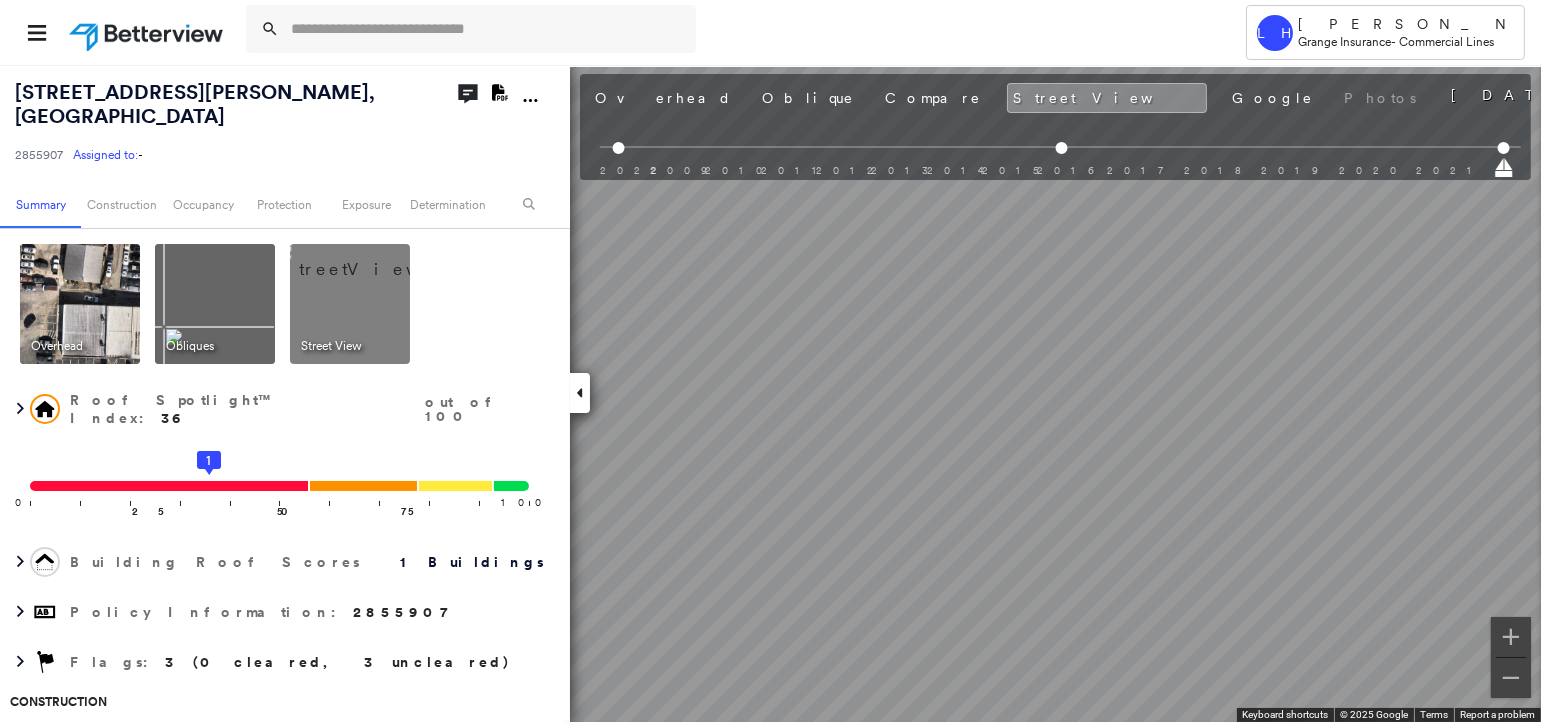 click on "Tower LH [PERSON_NAME] Grange Insurance  -   Commercial Lines [STREET_ADDRESS][PERSON_NAME] 2855907 Assigned to:  - Assigned to:  - 2855907 Assigned to:  - Open Comments Download PDF Report Summary Construction Occupancy Protection Exposure Determination Overhead Obliques Street View Roof Spotlight™ Index :  36 out of 100 0 100 25 50 1 75 Building Roof Scores 1 Buildings Policy Information :  2855907 Flags :  3 (0 cleared, 3 uncleared) Construction Roof Spotlights :  Exposed Underlayment, Staining, Vent Property Features :  Car, Cracked Pavement, Significantly Stained Pavement Roof Size & Shape :  1 building  - [PERSON_NAME] | Metal Panel Assessor and MLS Details BuildZoom - Building Permit Data and Analysis Occupancy Ownership Place Detail Protection Protection Exposure FEMA Risk Index Crime Regional Hazard: 3   out of  5 Additional Perils Guidewire HazardHub C.O.P.E Summary HazardHub Risks & Enhanced Property FEMA Risk Index HazardHub Risks with Extra Fields HazardHub Risks 2 Determination Flags :  Clear Wind" at bounding box center (770, 361) 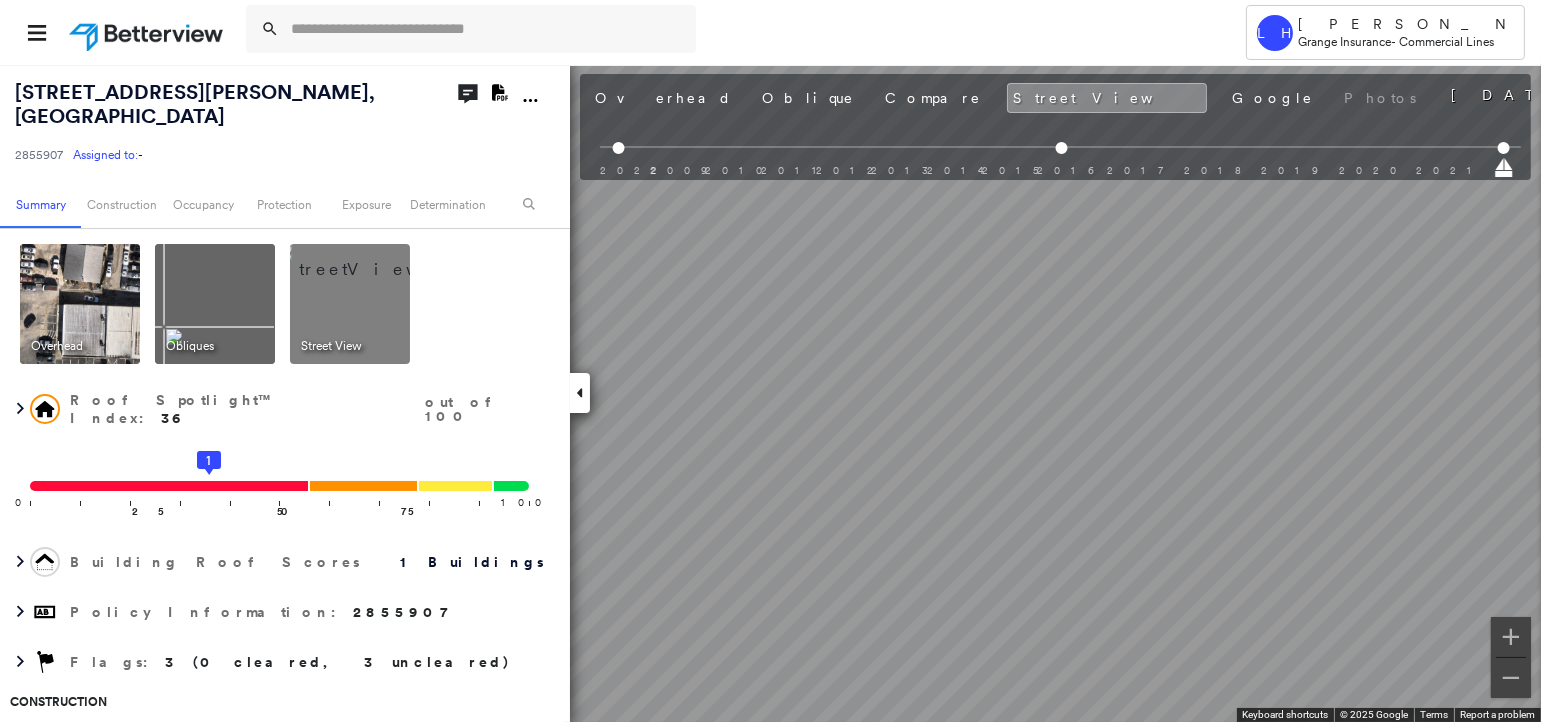 click at bounding box center (215, 304) 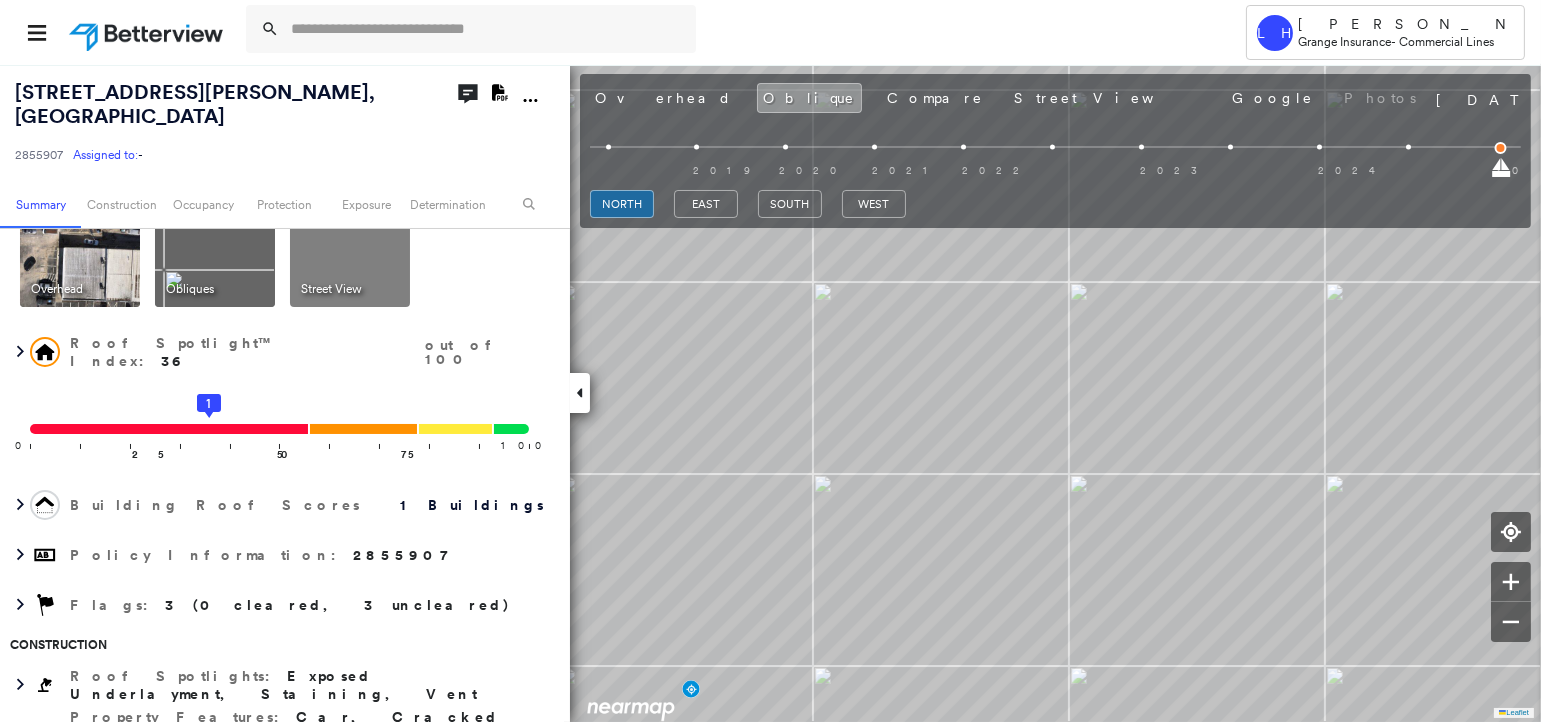scroll, scrollTop: 0, scrollLeft: 0, axis: both 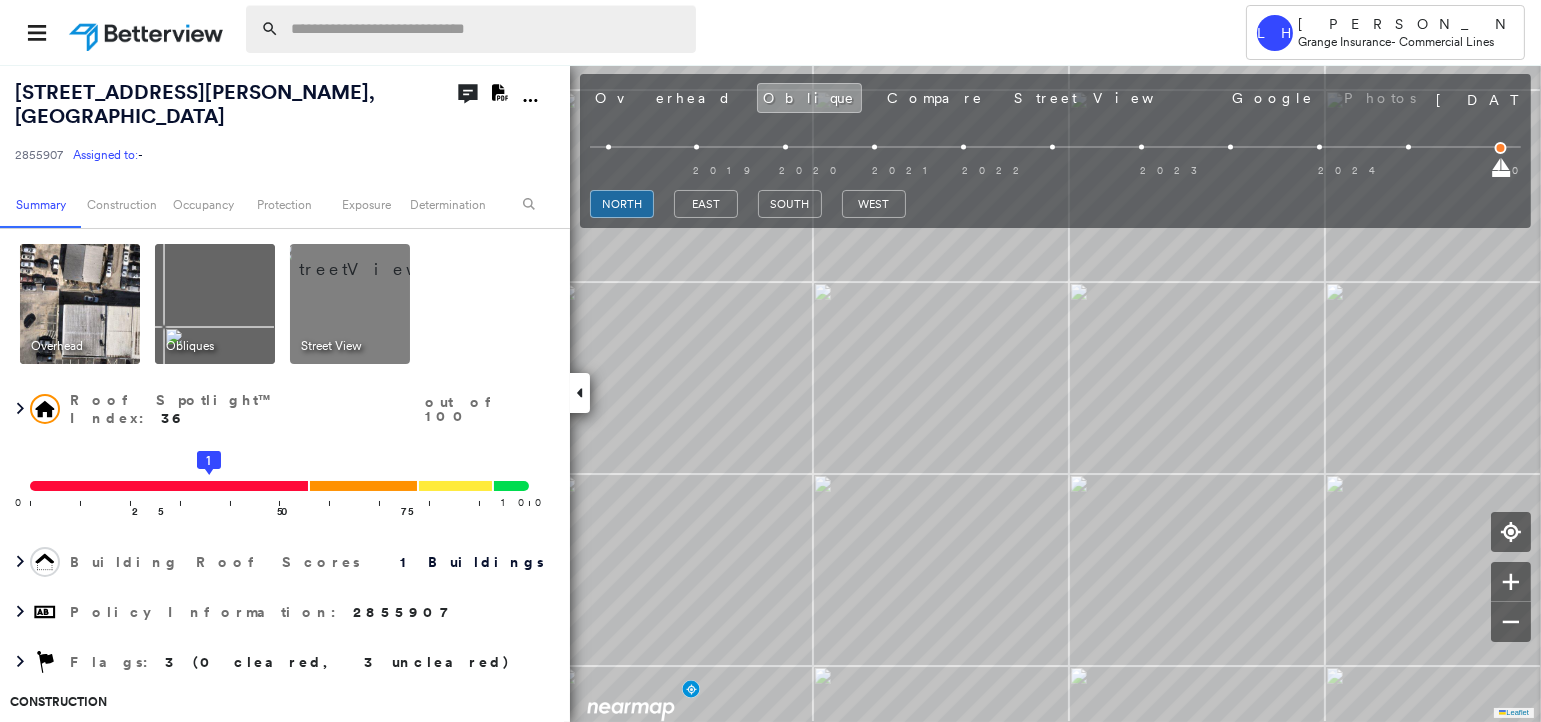 click at bounding box center [487, 29] 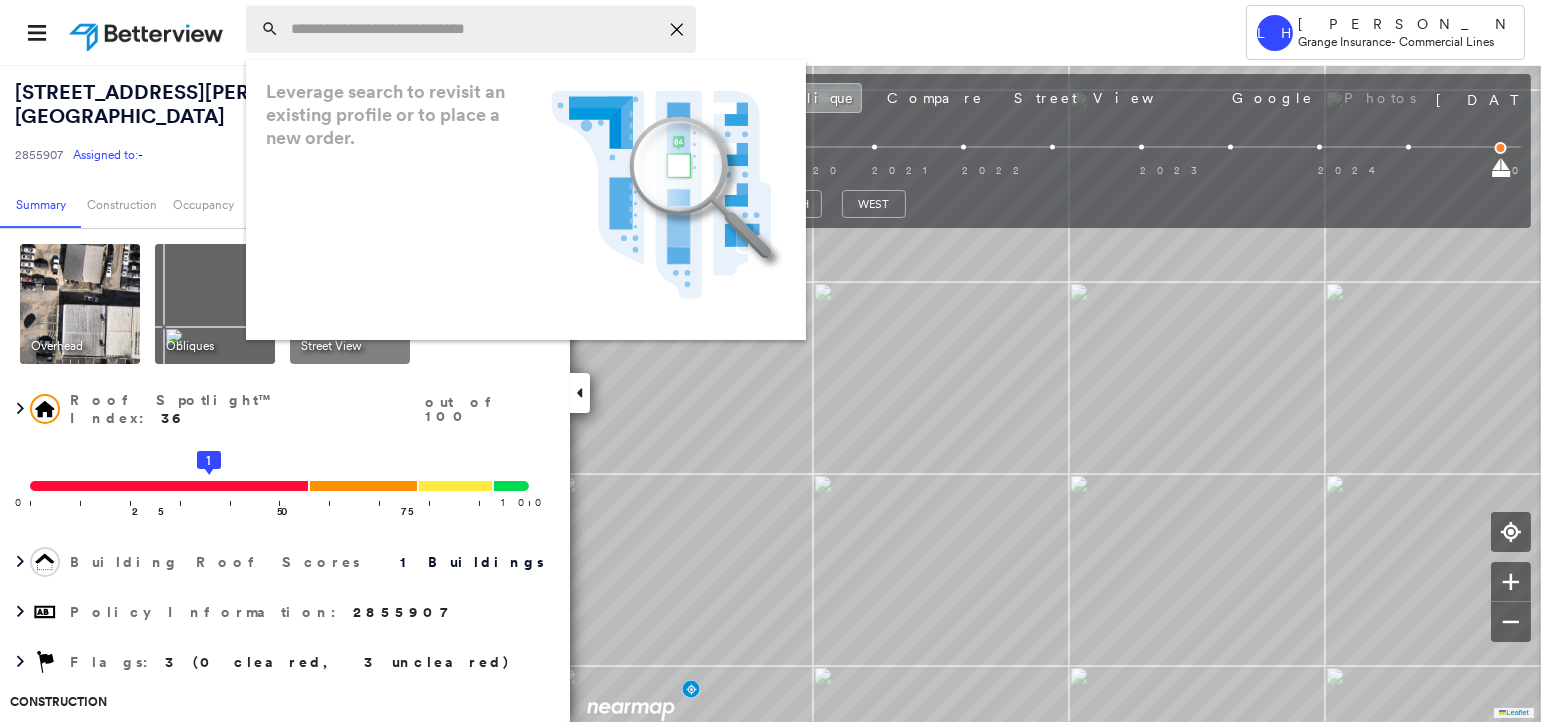 paste on "**********" 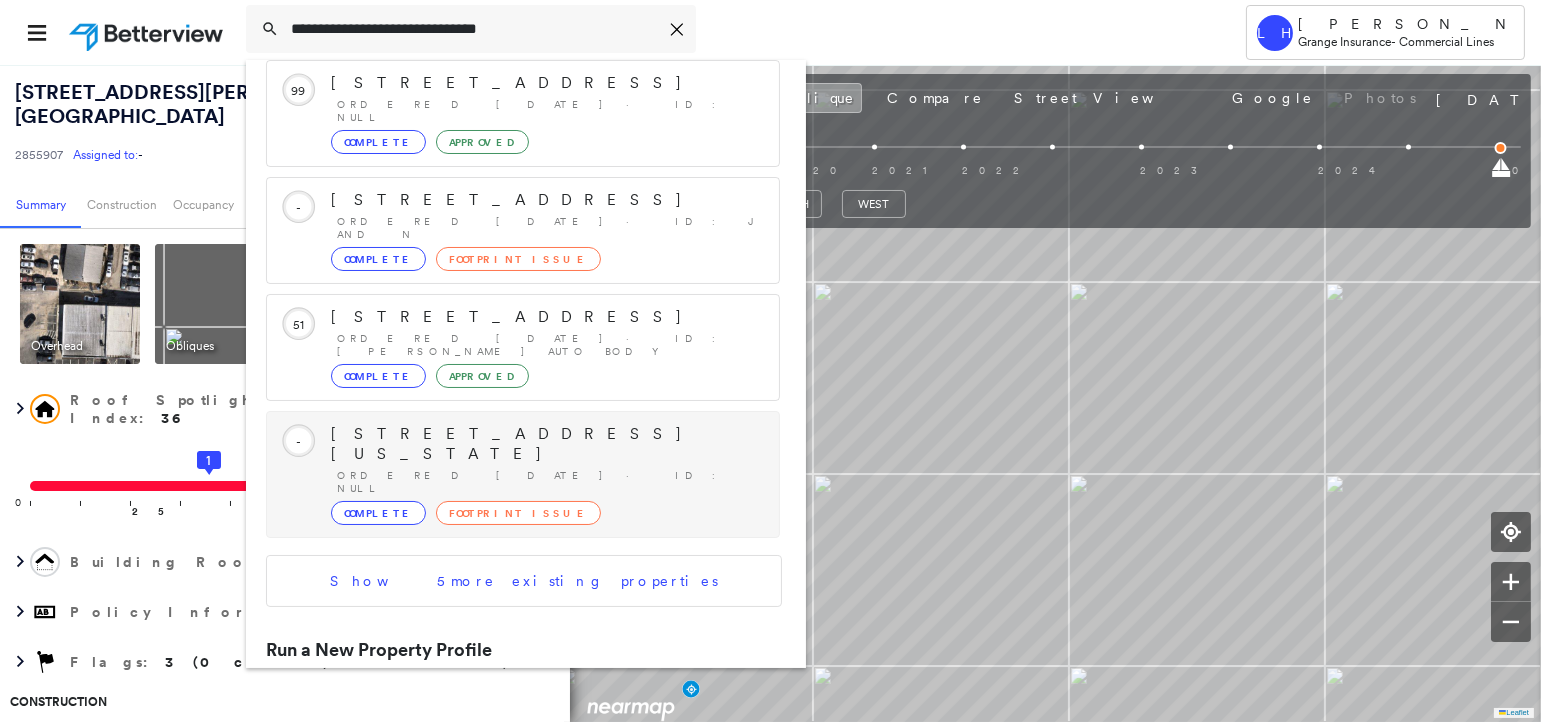 scroll, scrollTop: 207, scrollLeft: 0, axis: vertical 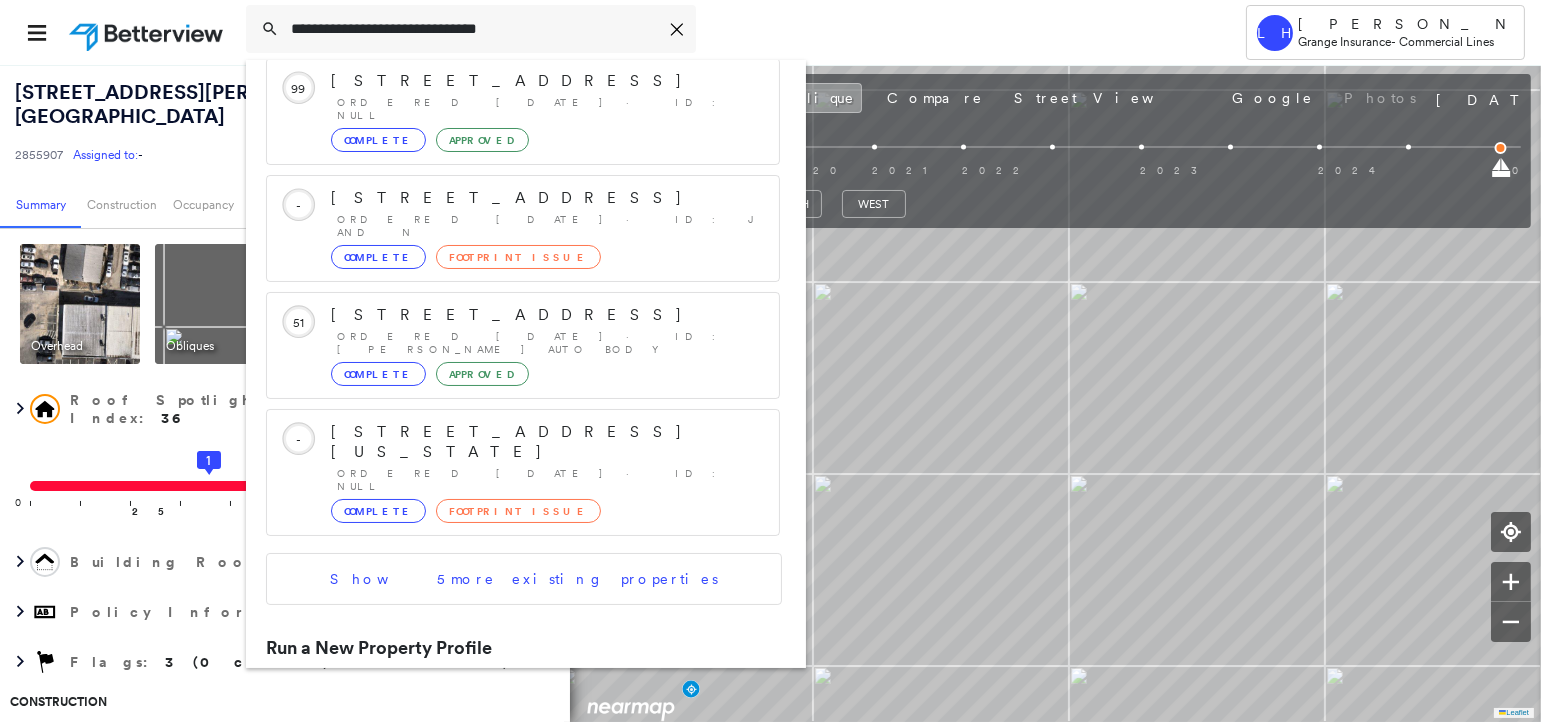type on "**********" 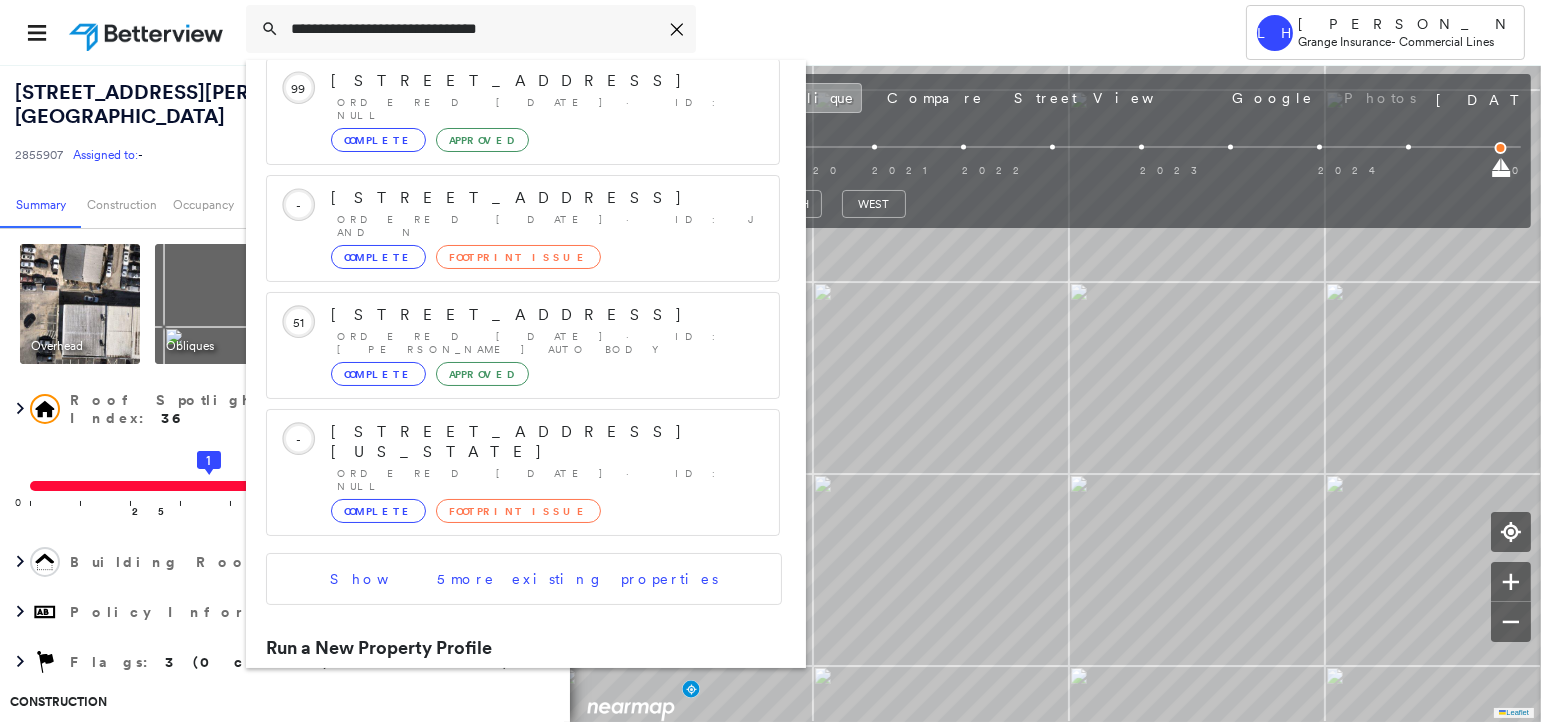 click 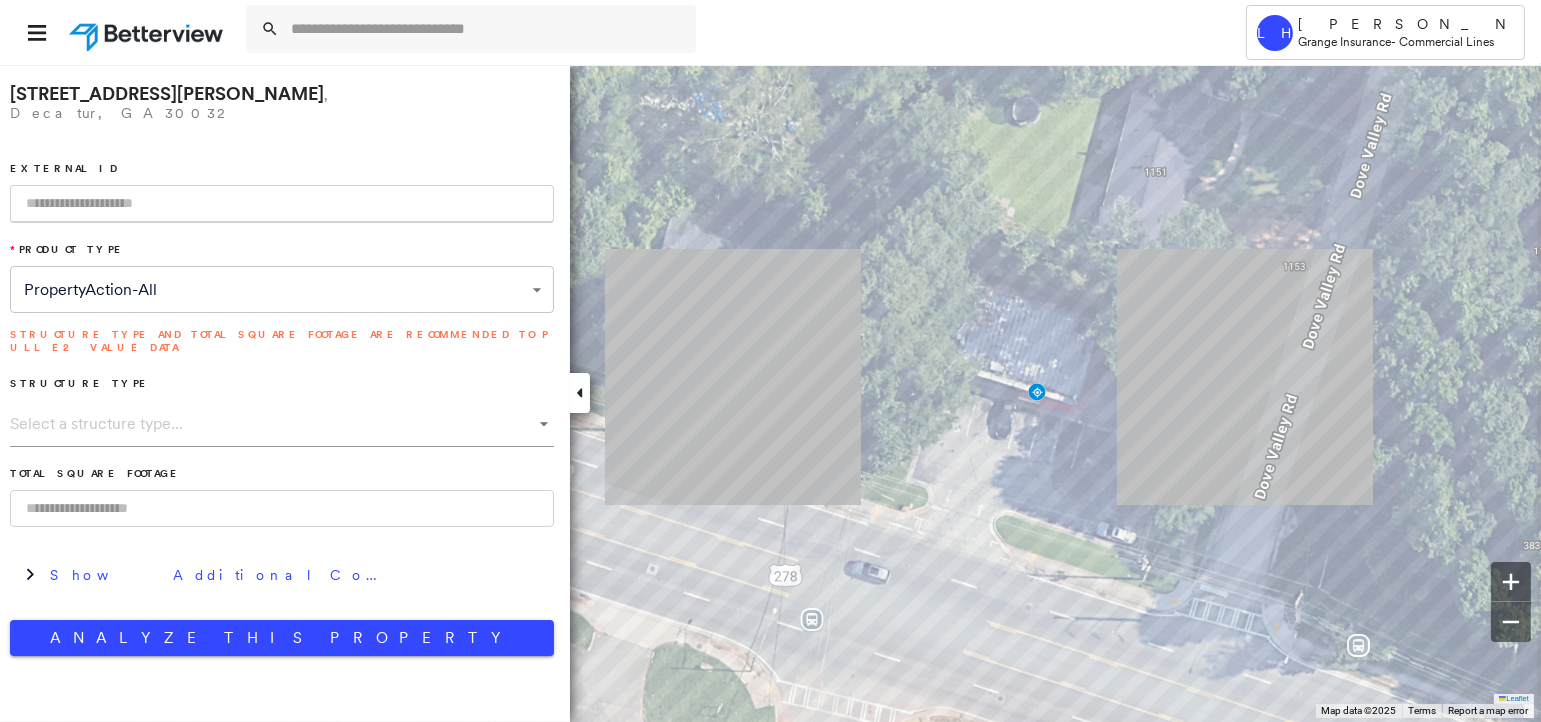 click at bounding box center [282, 204] 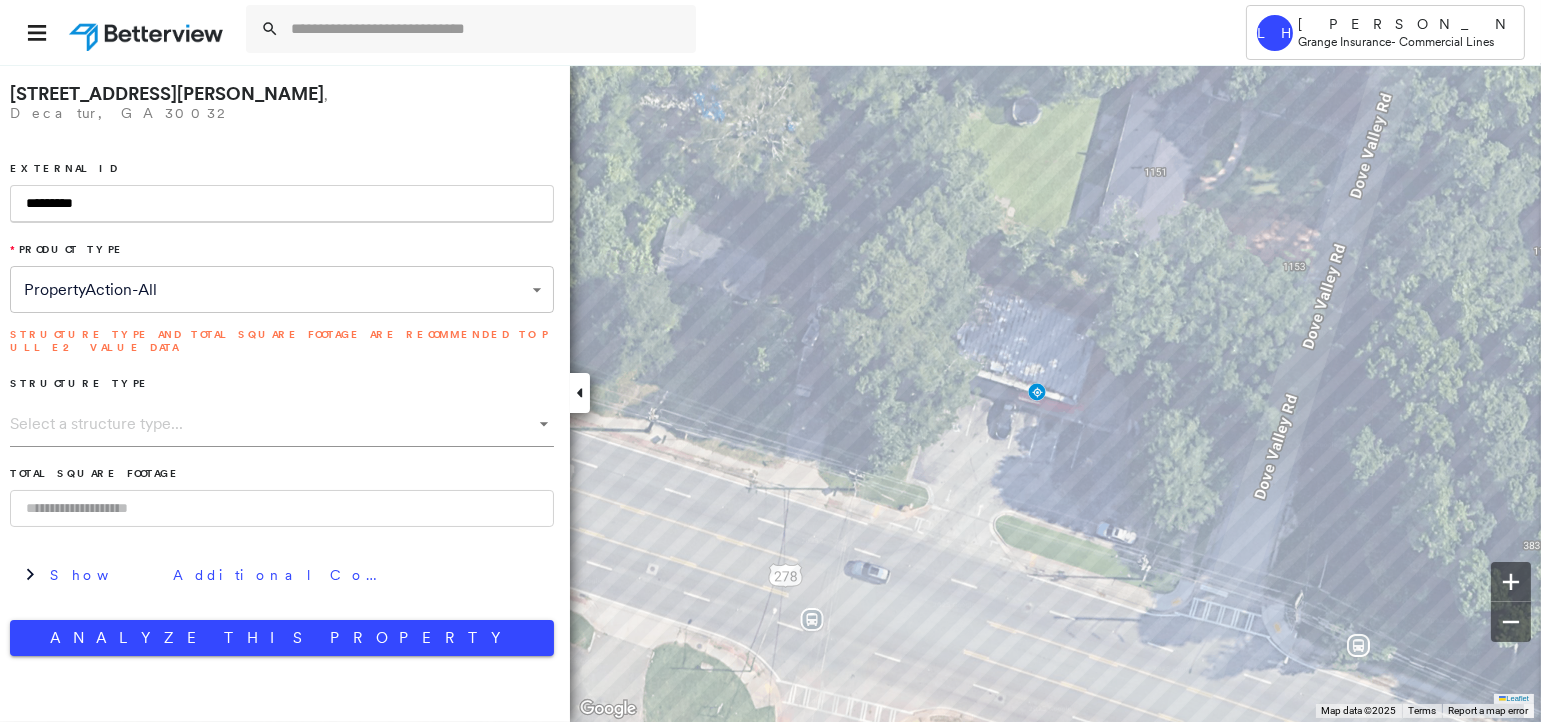 type on "*********" 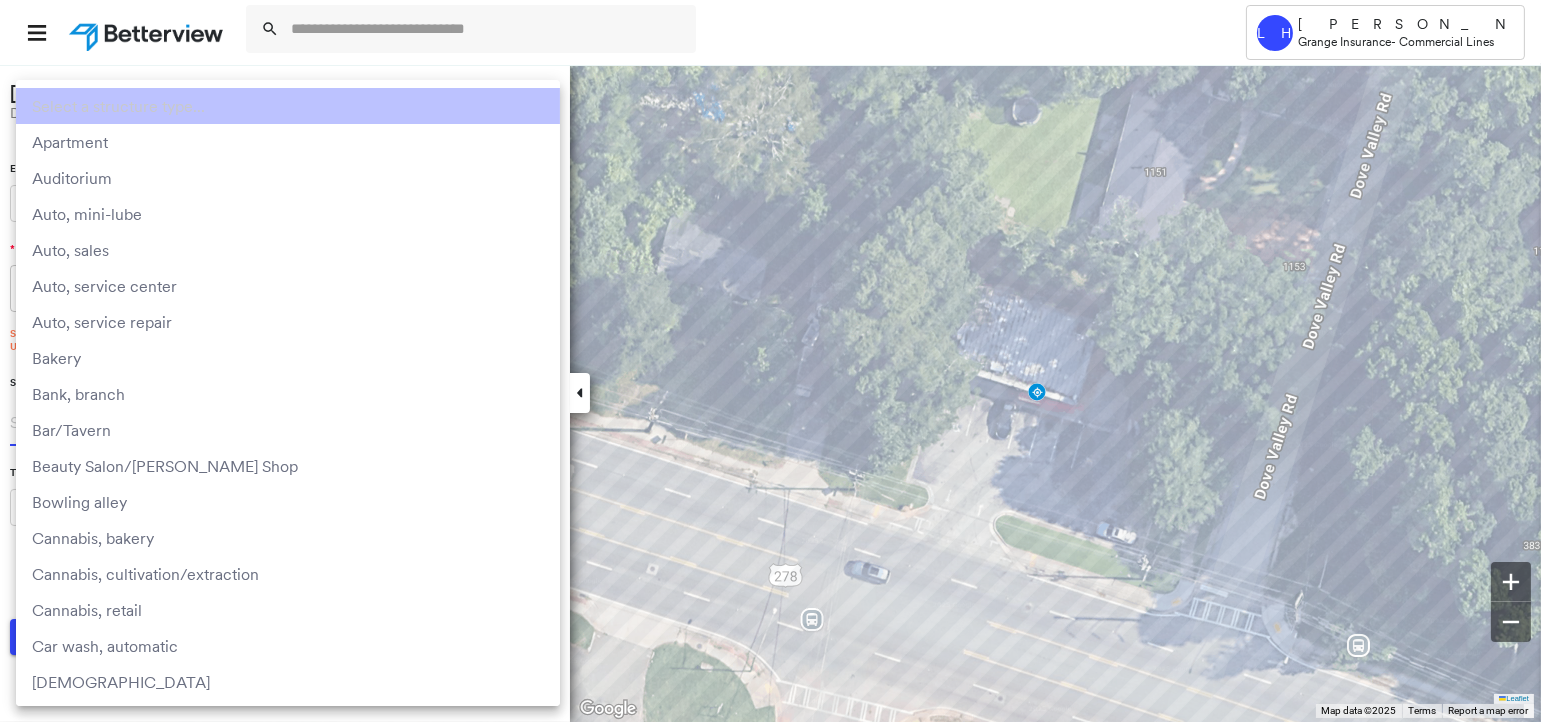 click on "**********" at bounding box center (770, 361) 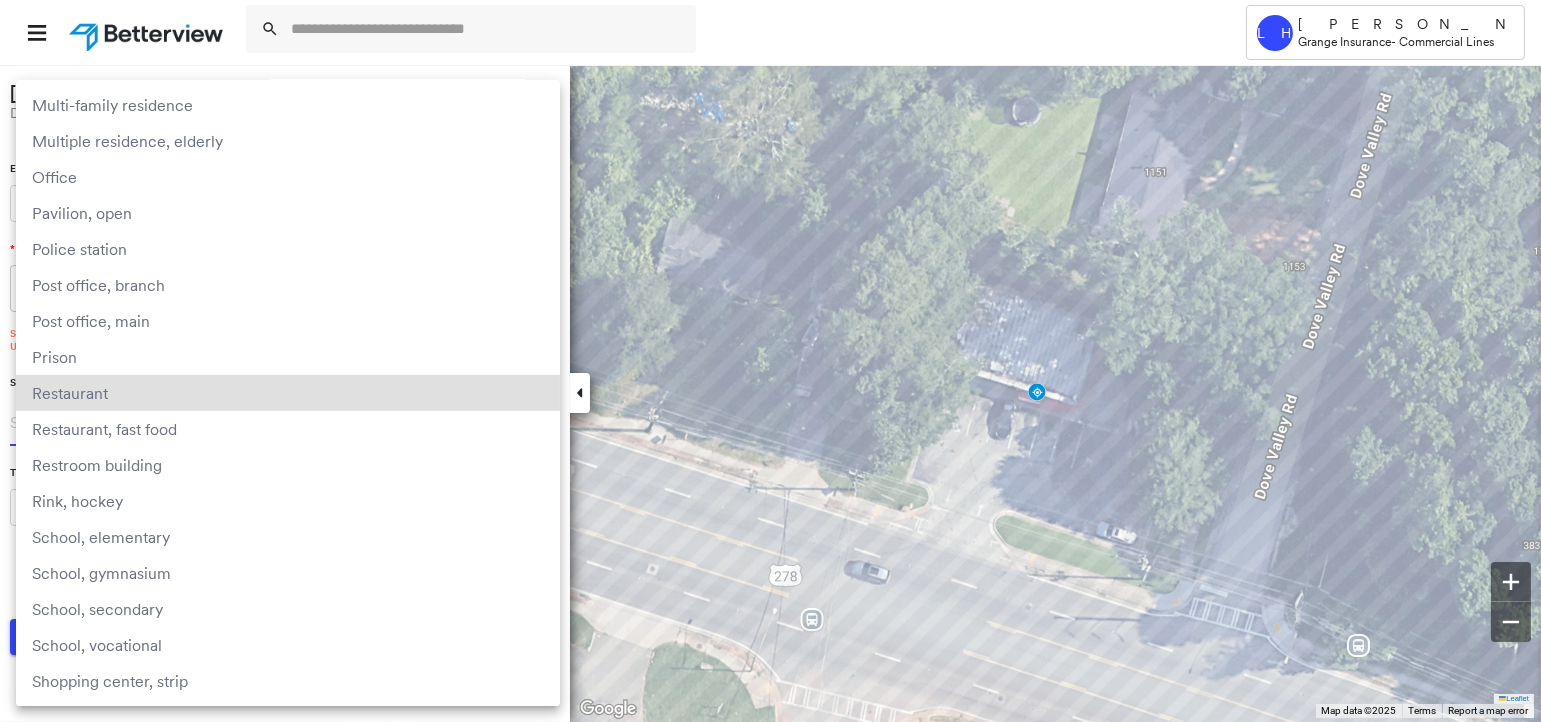 type 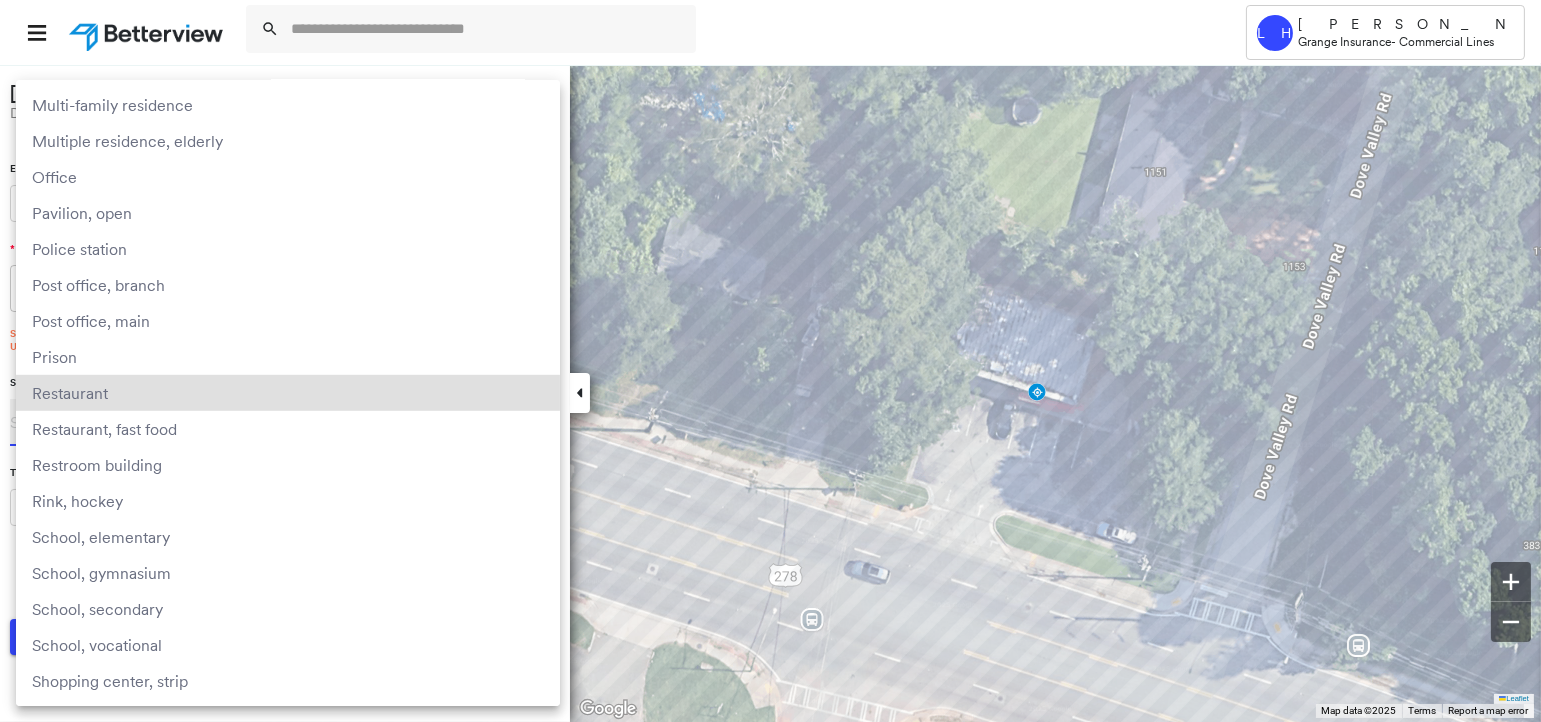 type on "**********" 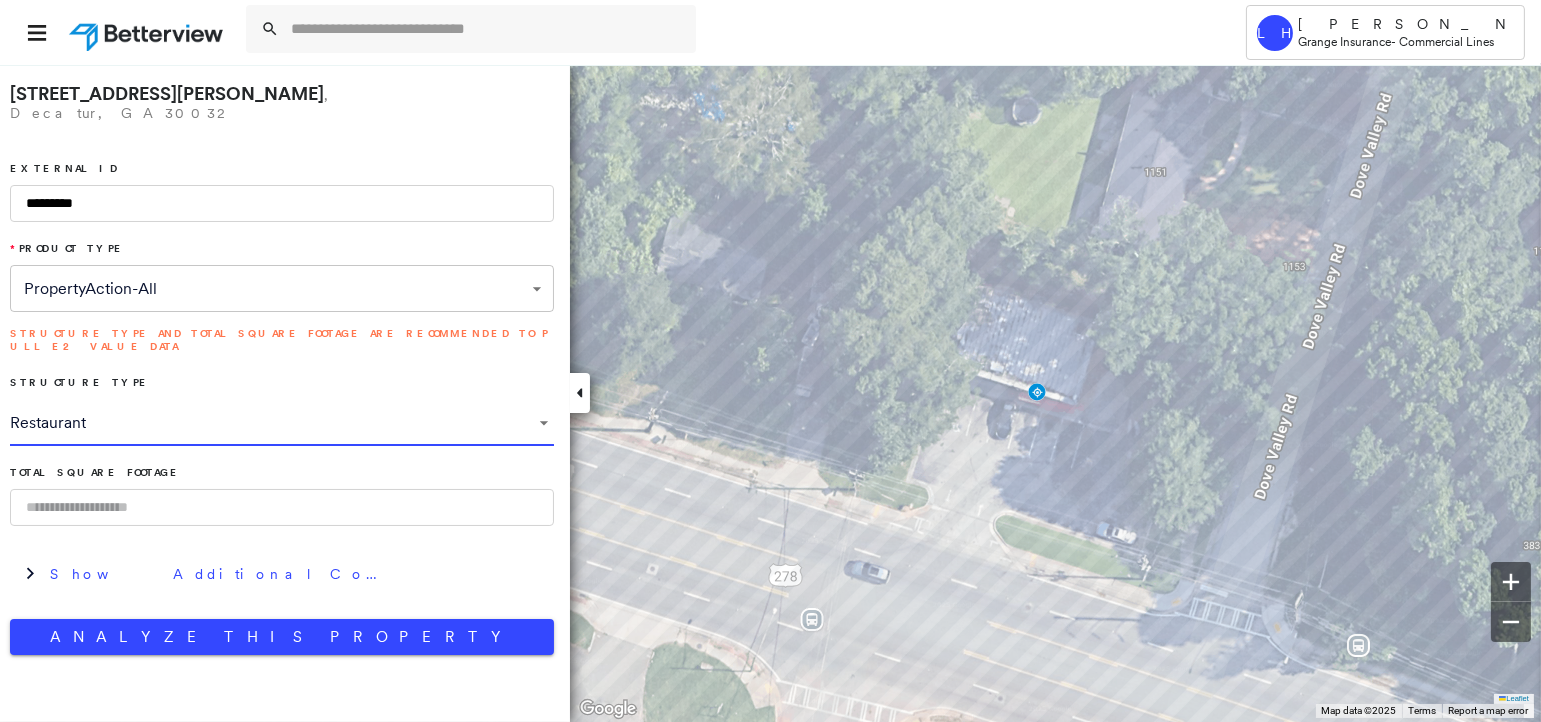 click at bounding box center [282, 507] 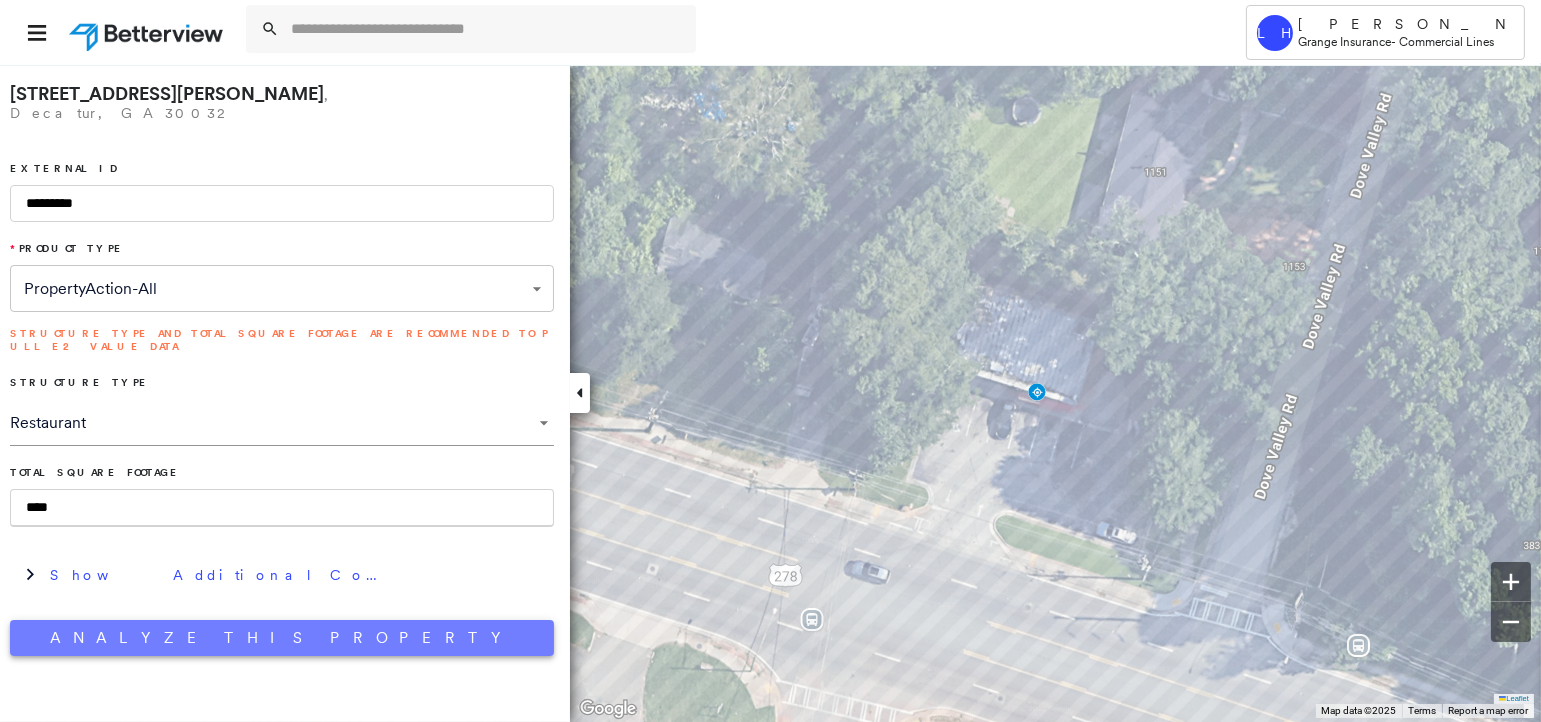 type on "****" 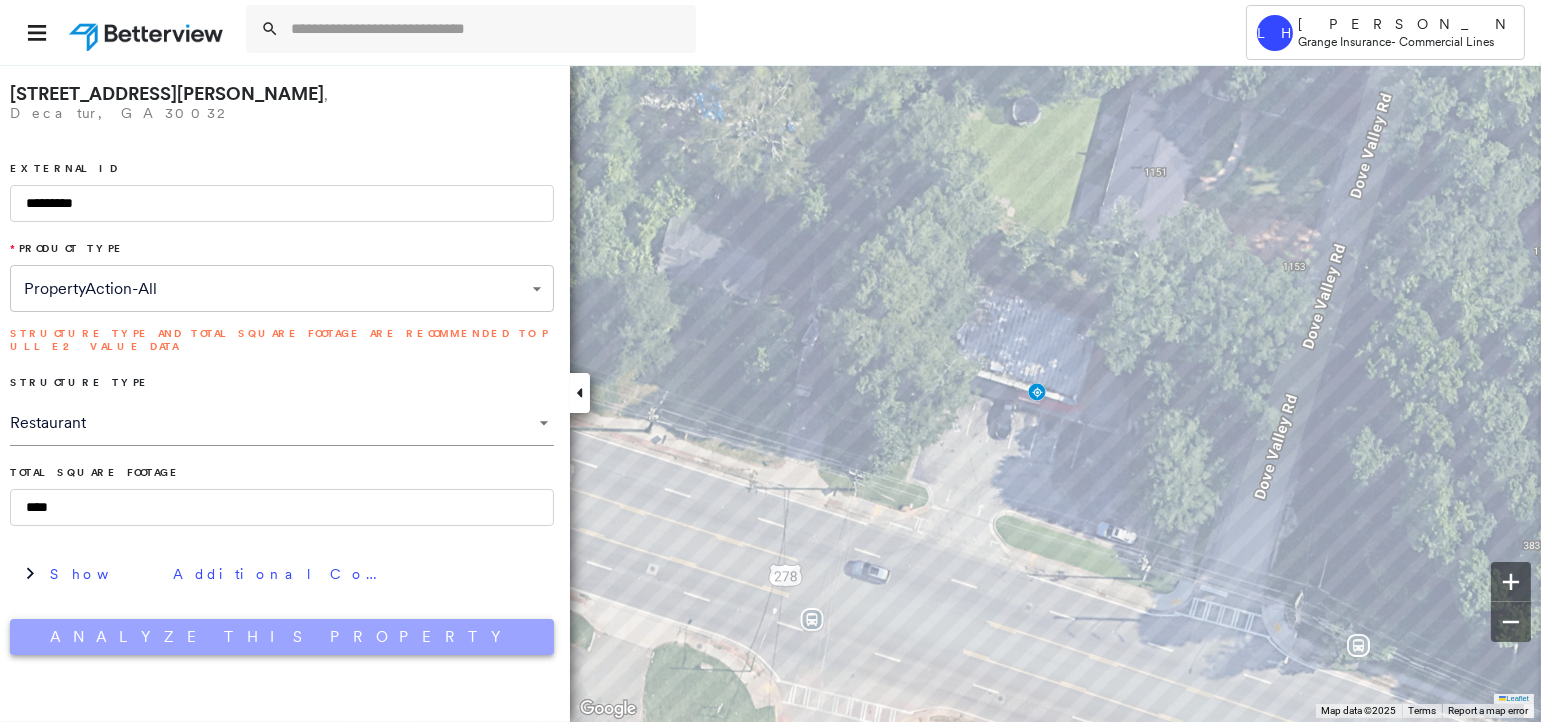 click on "Analyze This Property" at bounding box center (282, 637) 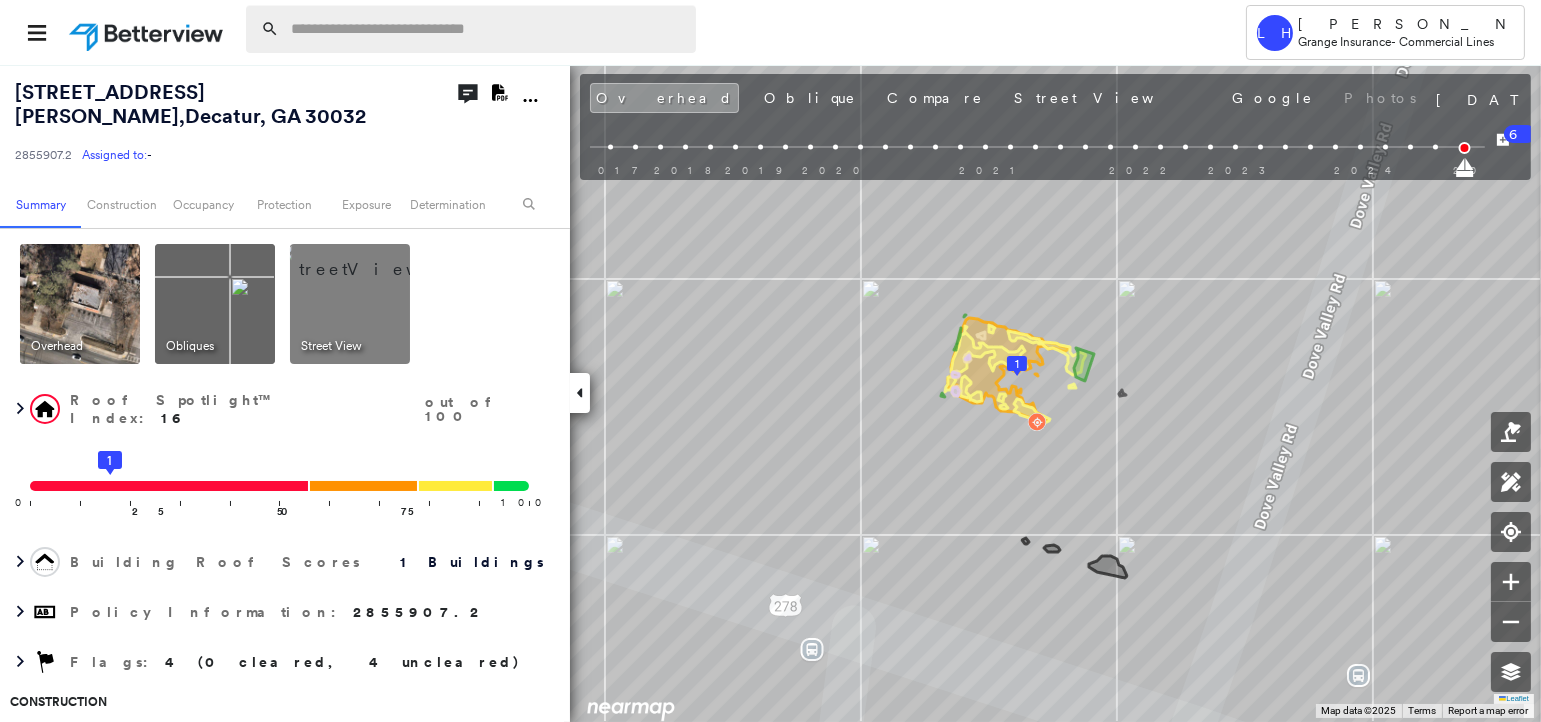 click at bounding box center (487, 29) 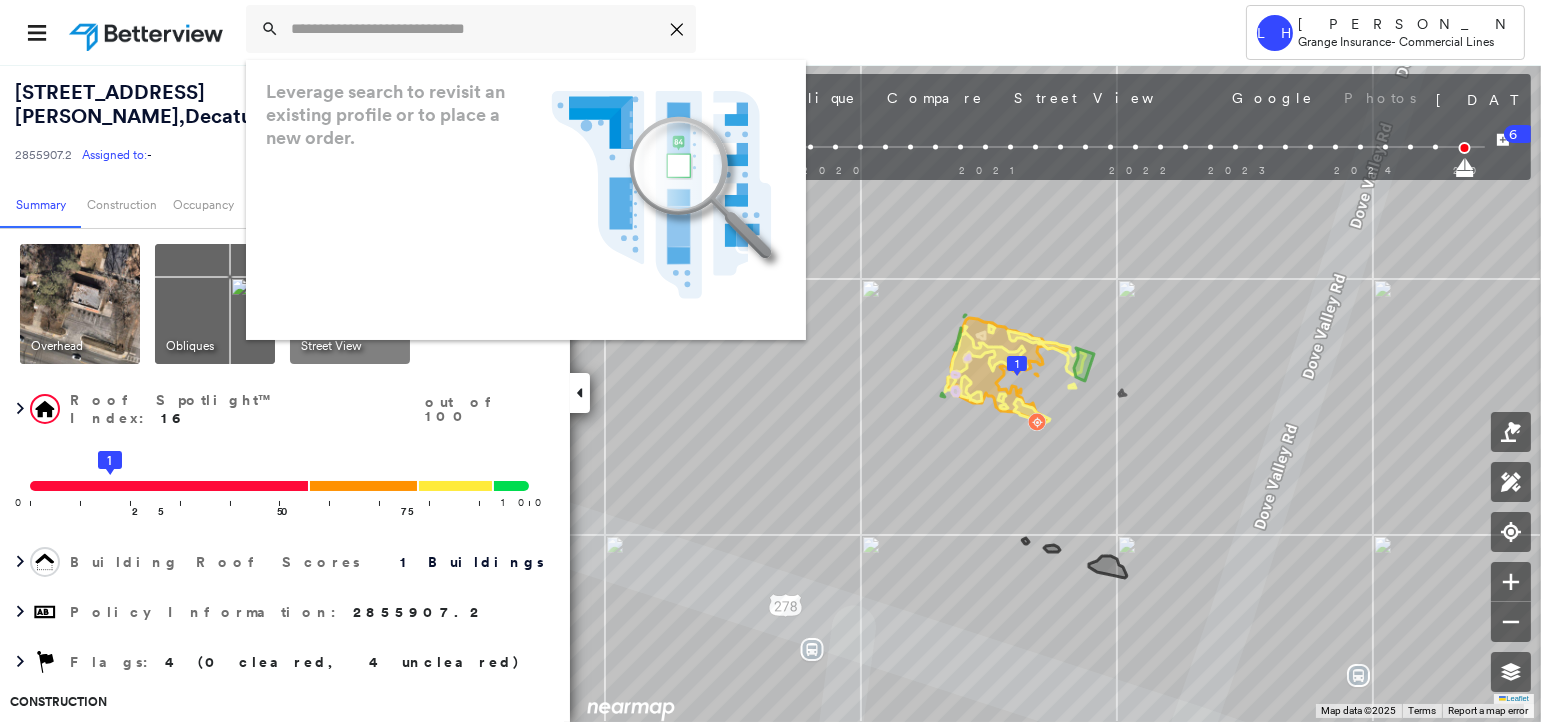 paste on "**********" 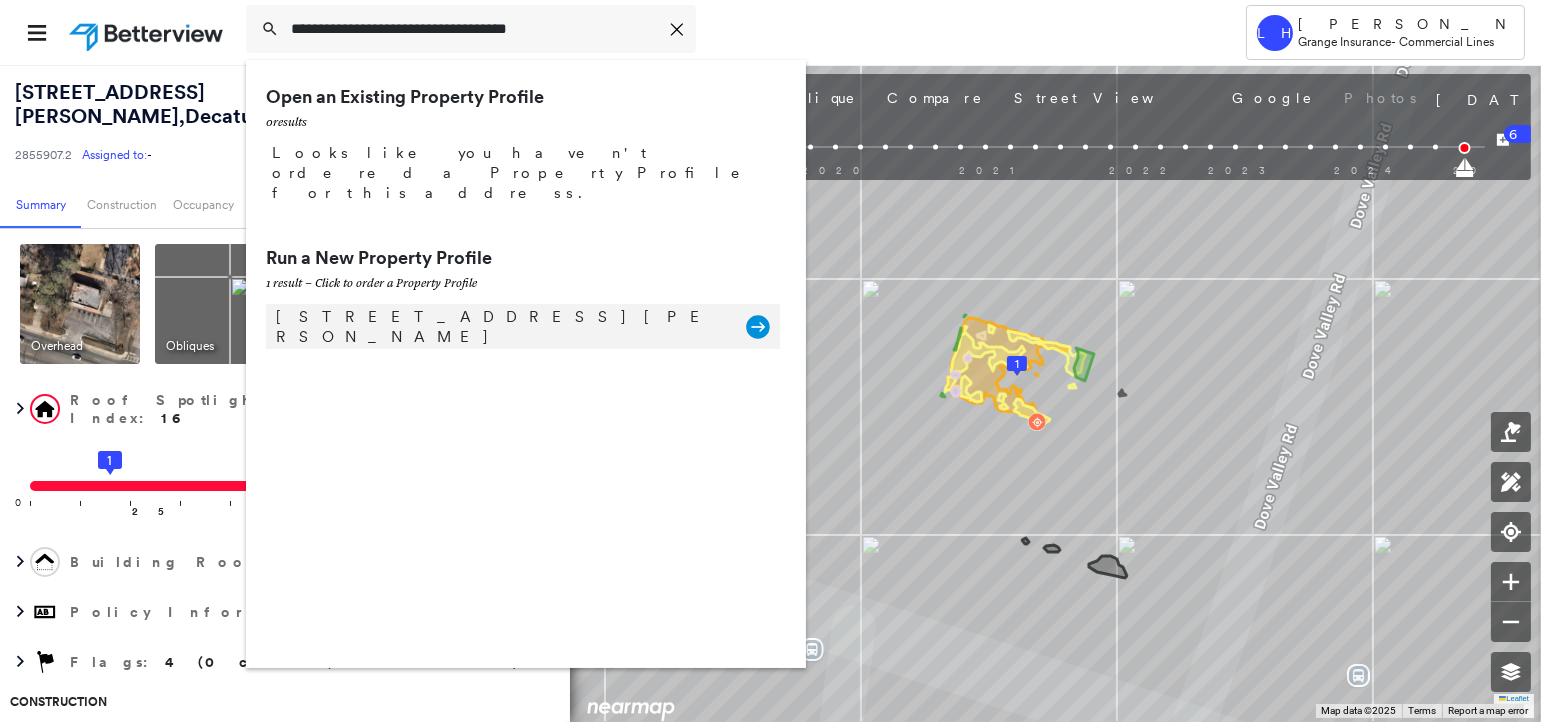 type on "**********" 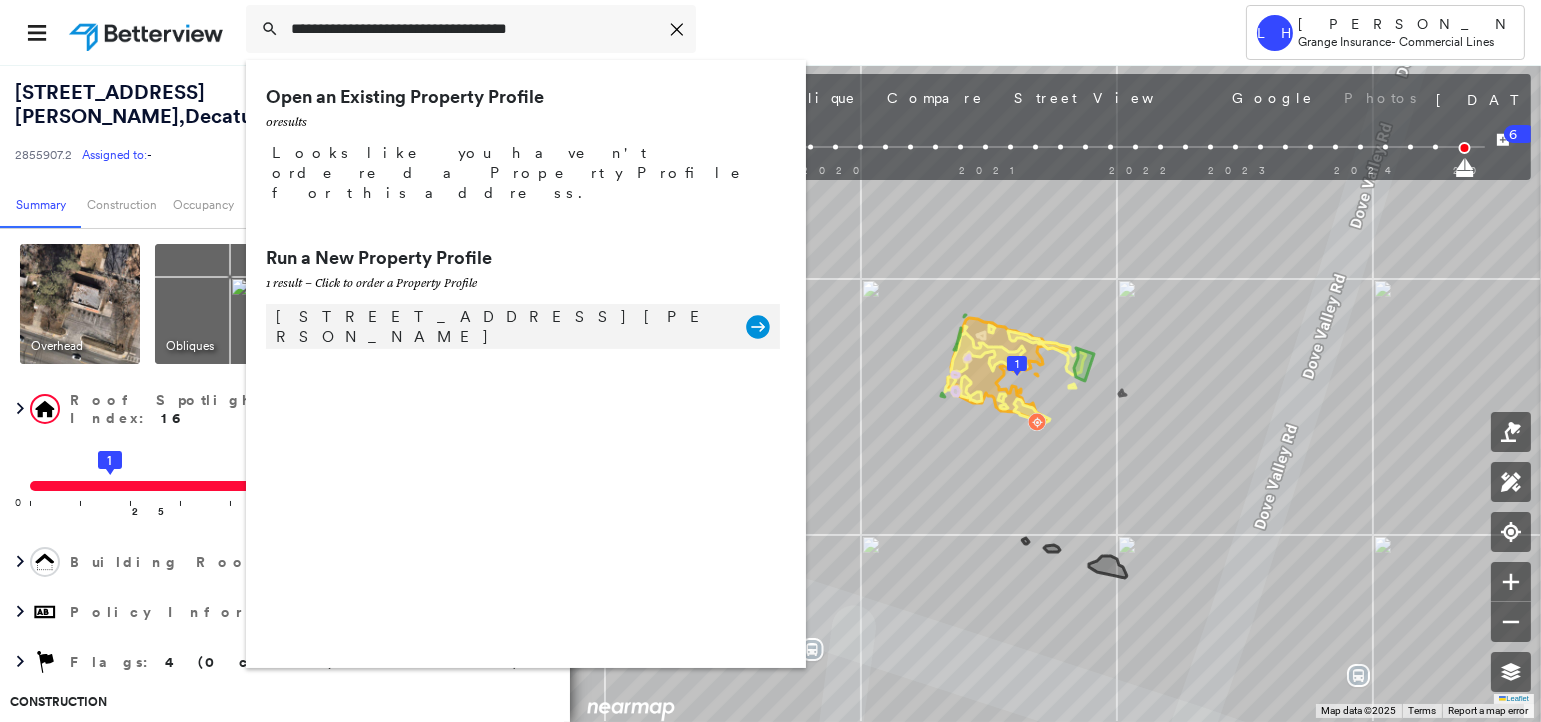 click 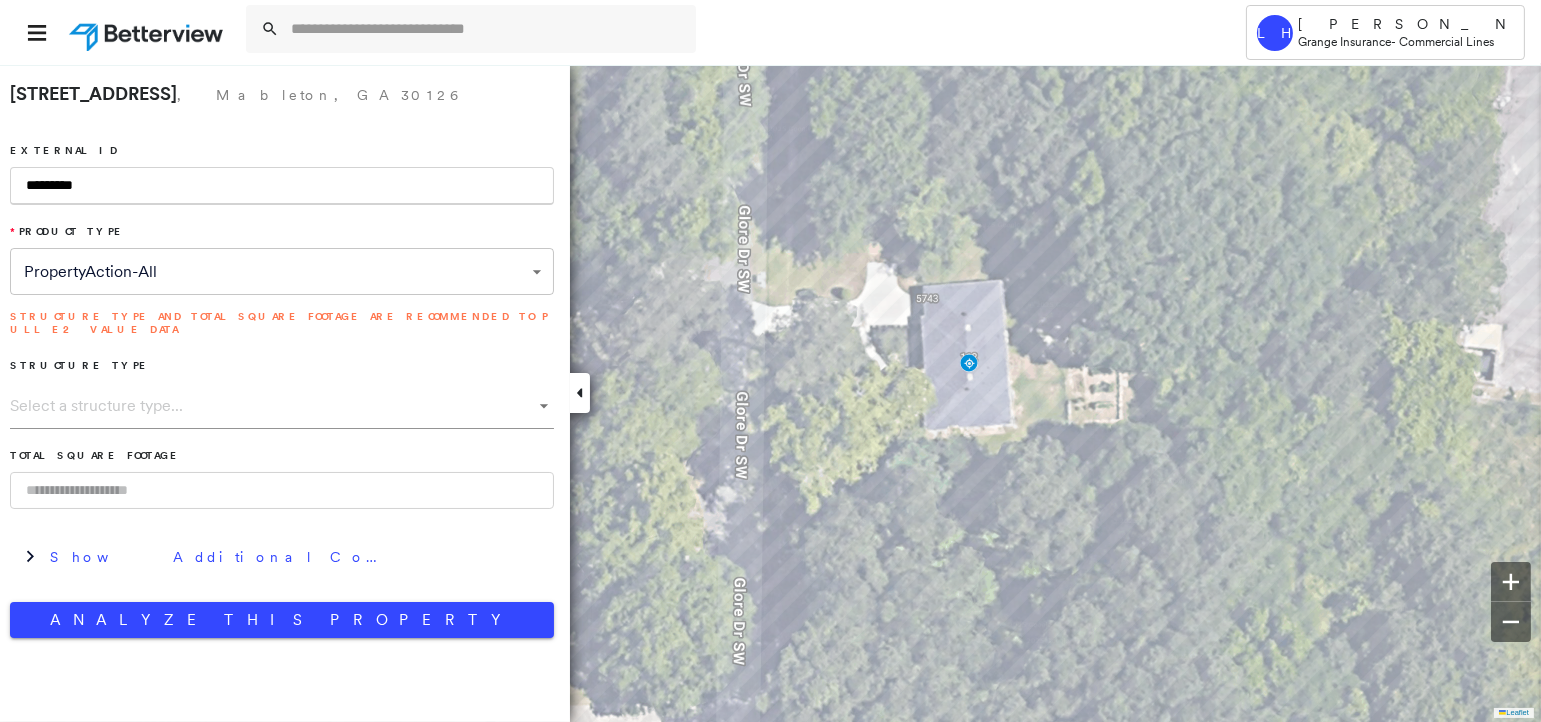type on "*********" 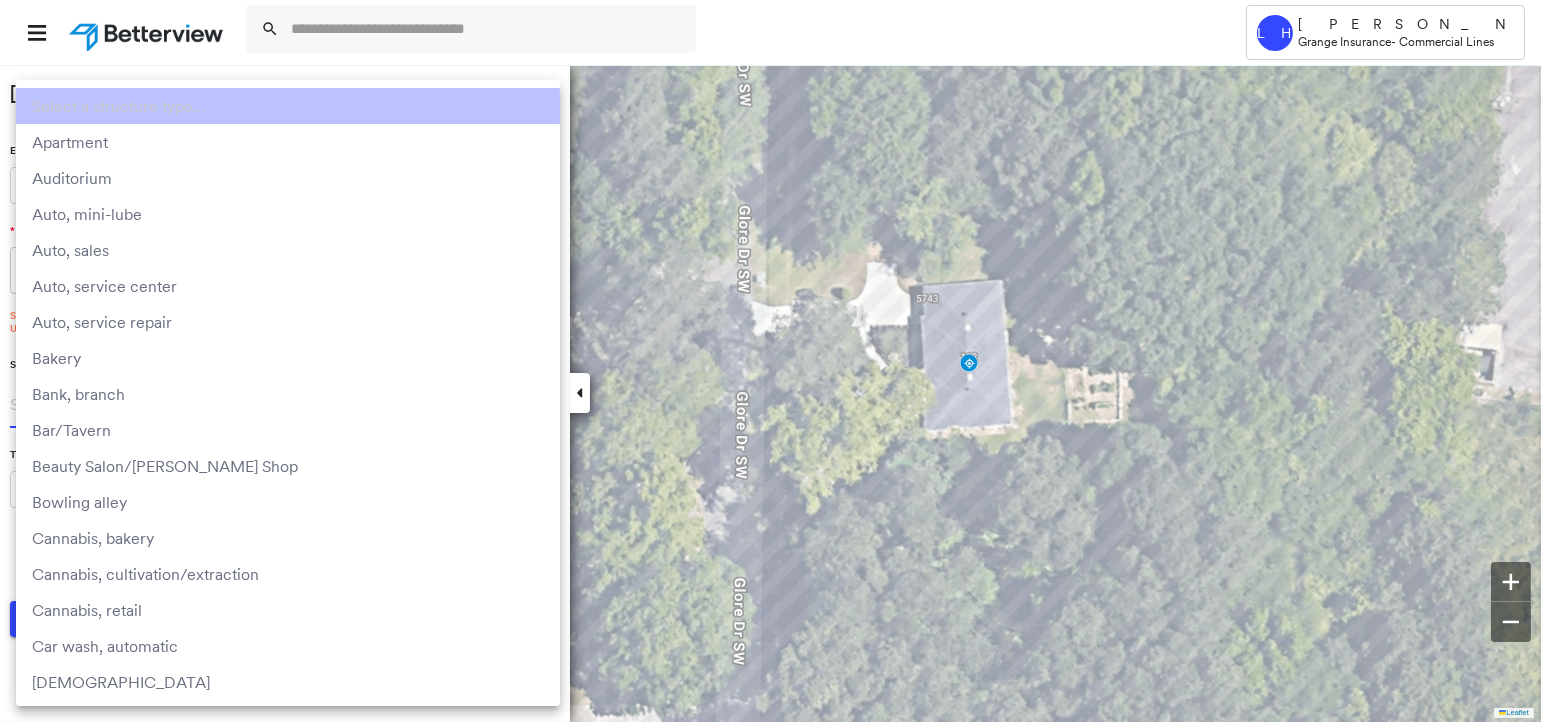 click on "**********" at bounding box center (770, 361) 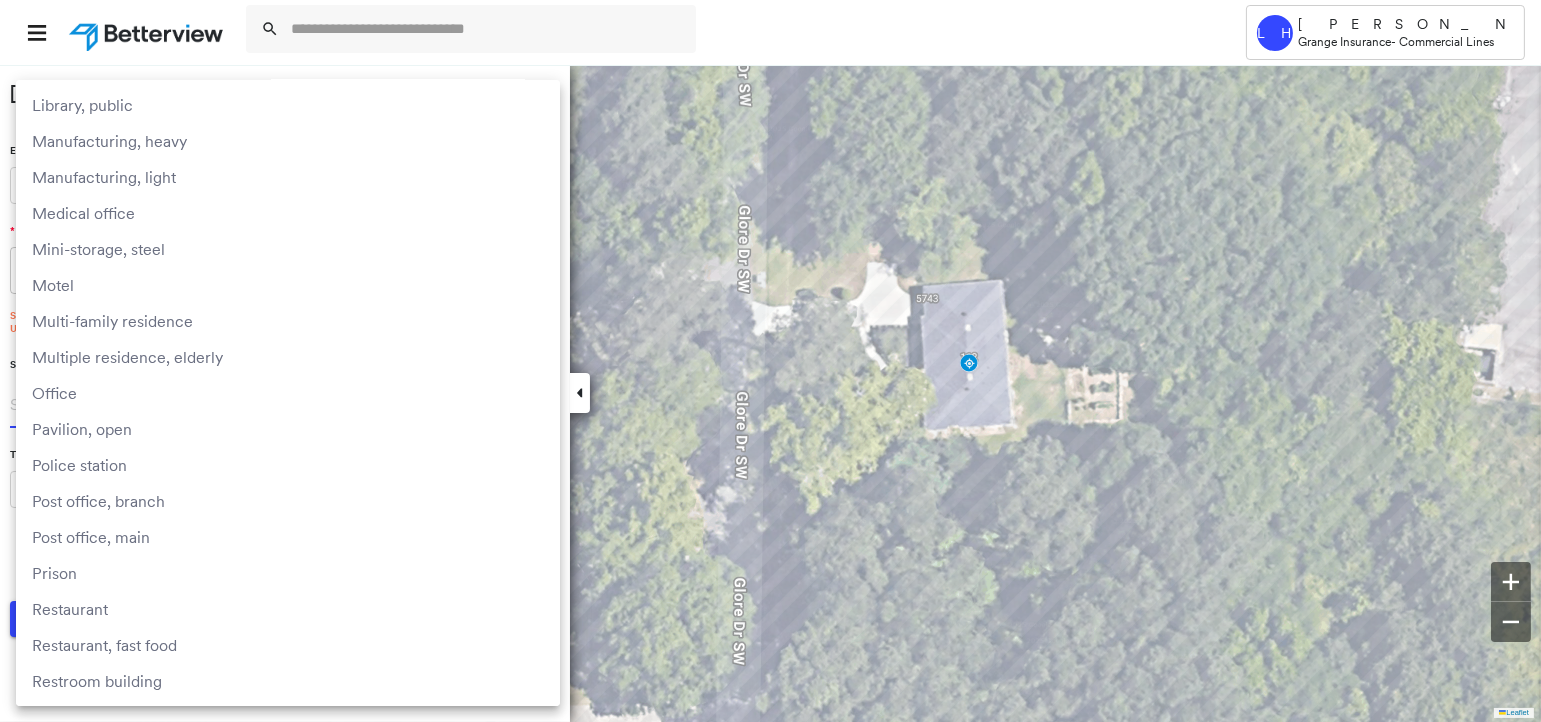 type 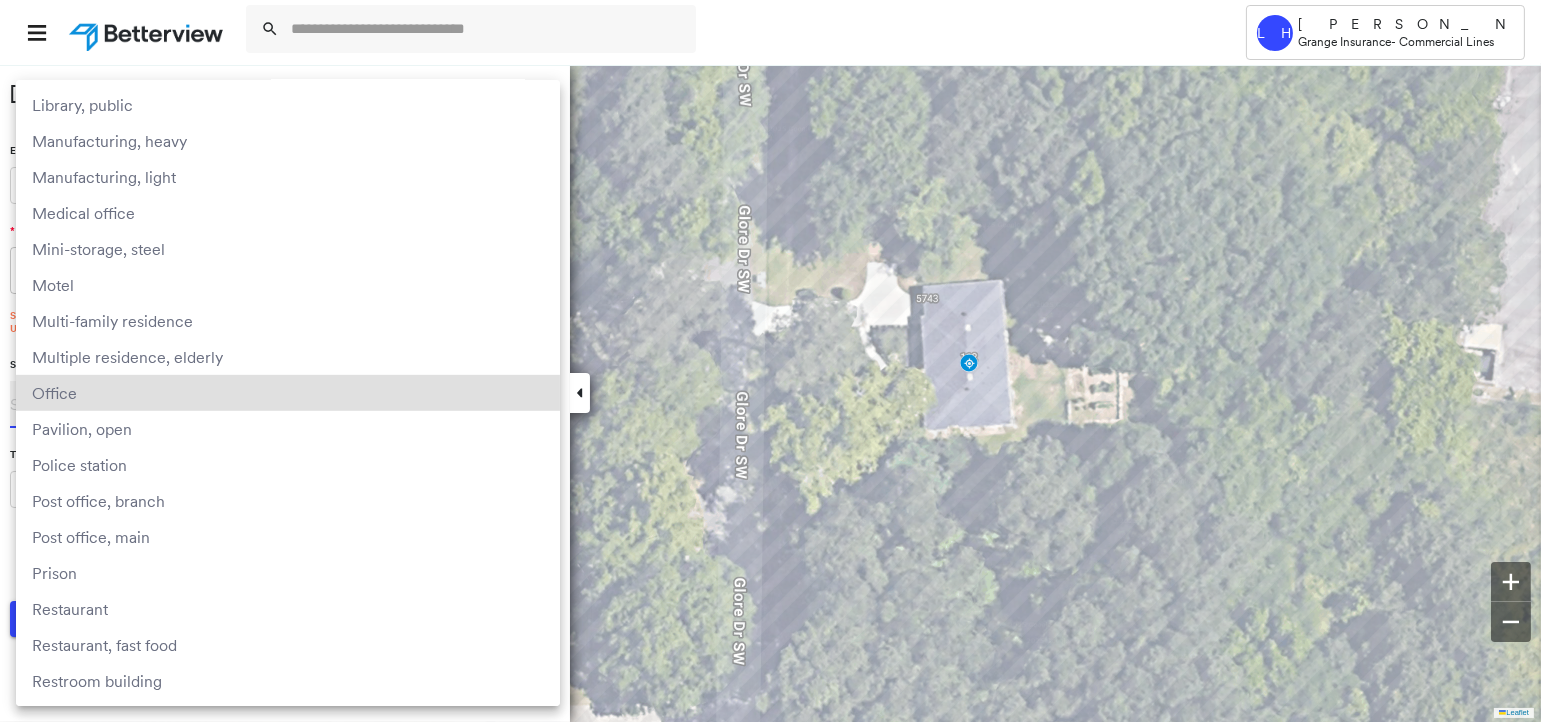 type on "******" 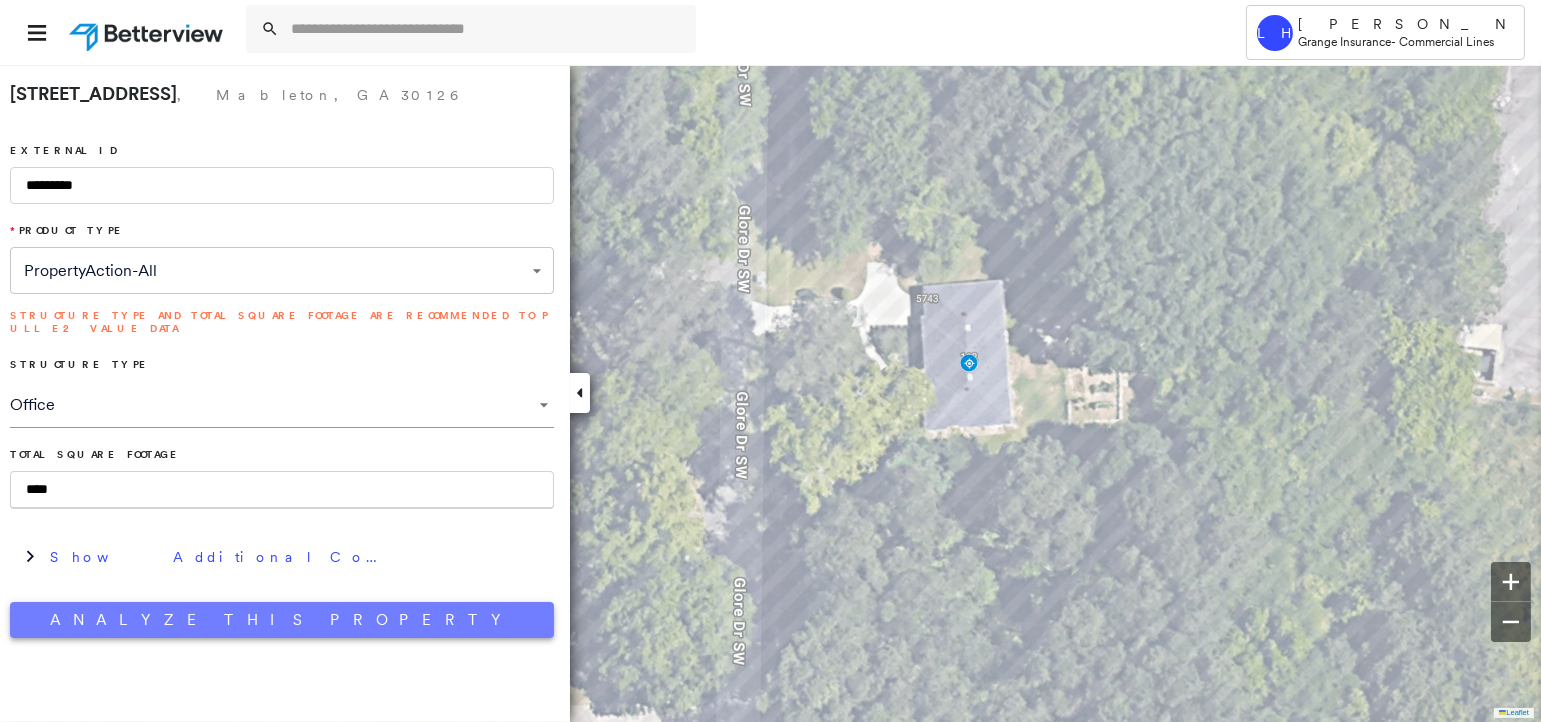 type on "****" 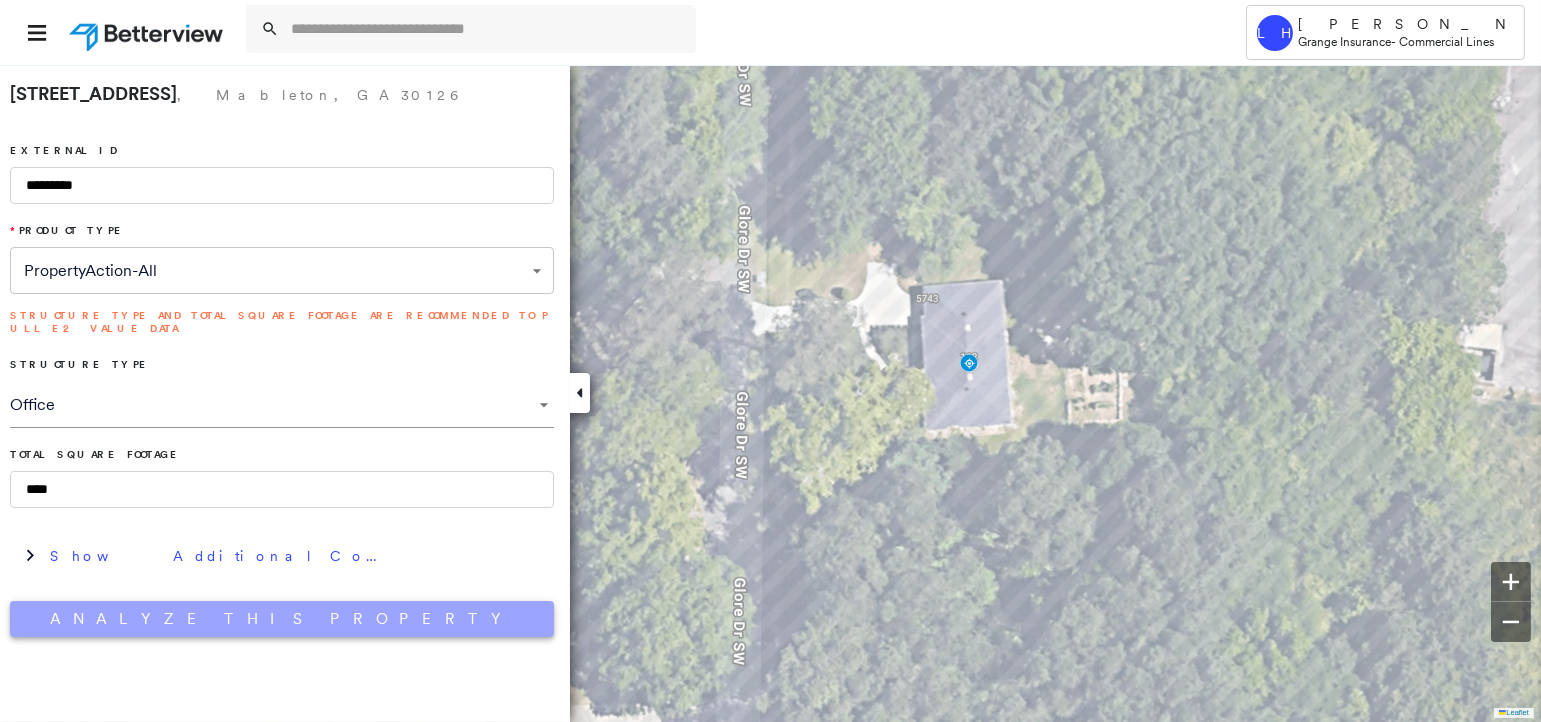 click on "Analyze This Property" at bounding box center (282, 619) 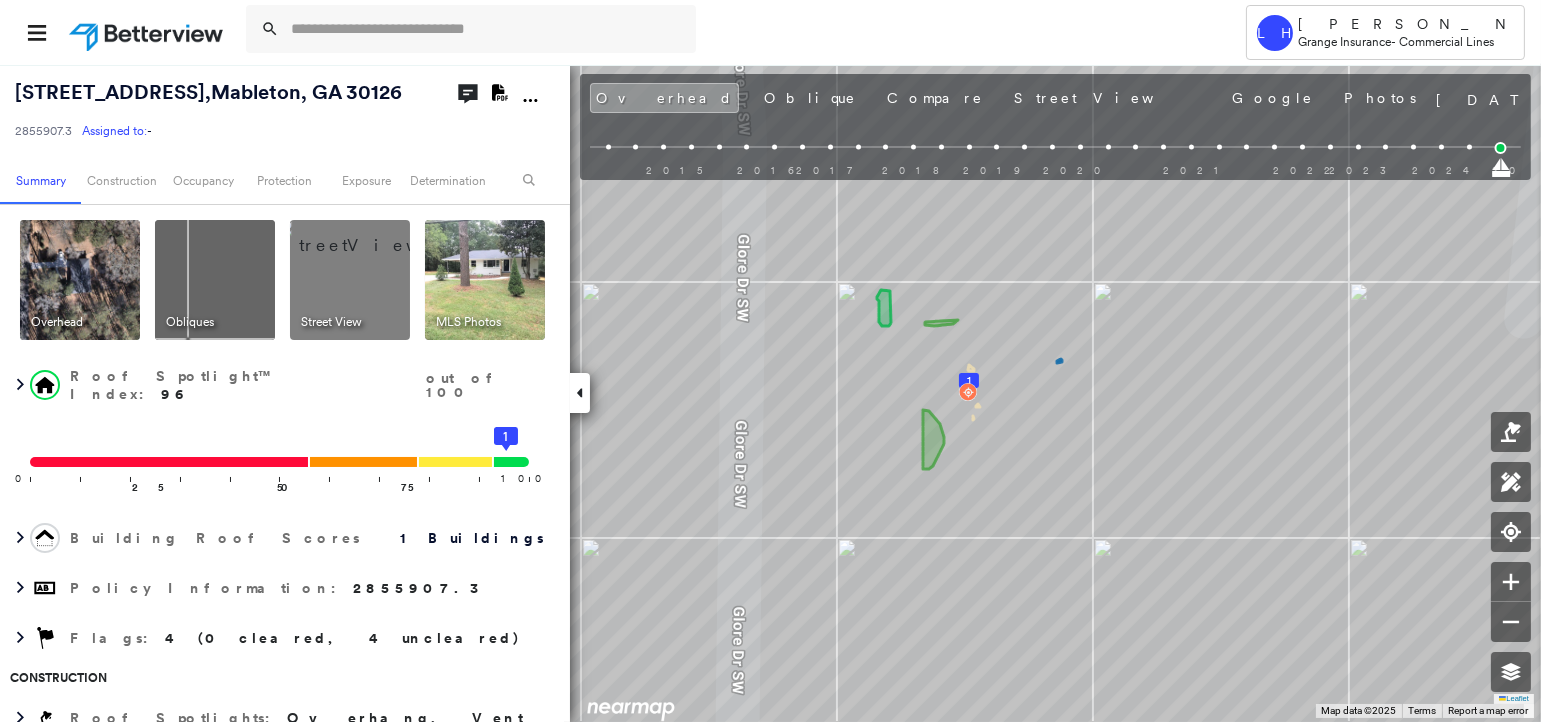 click at bounding box center [374, 235] 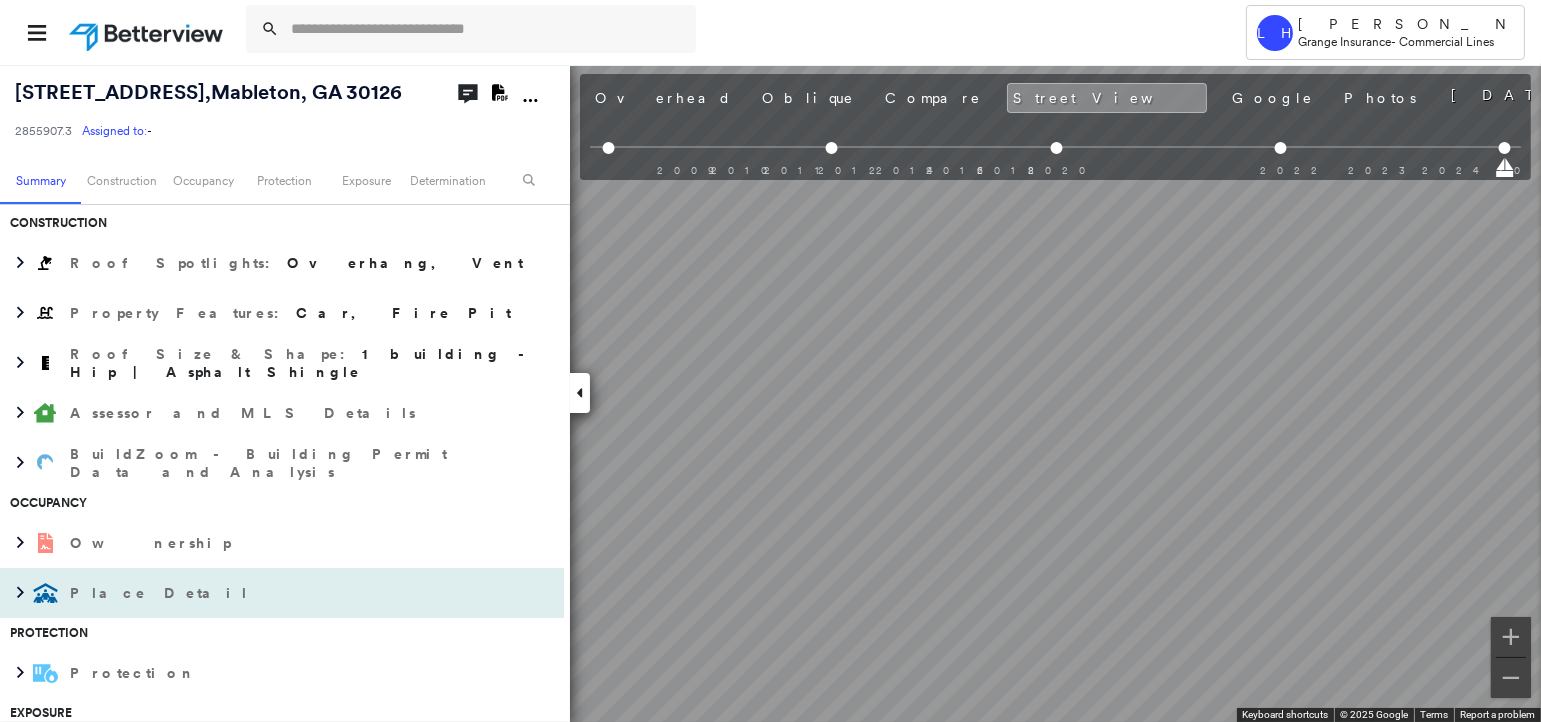 scroll, scrollTop: 500, scrollLeft: 0, axis: vertical 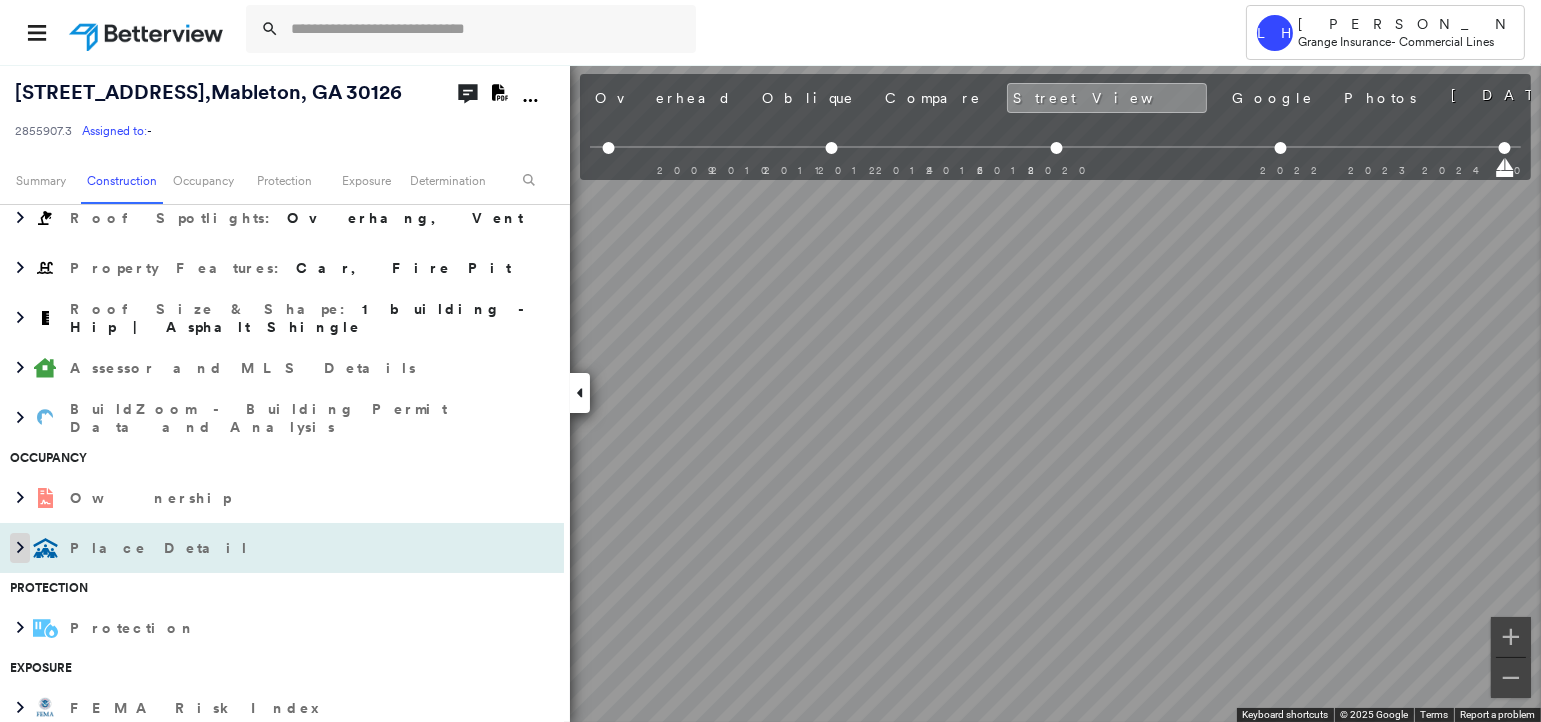 click at bounding box center (20, 548) 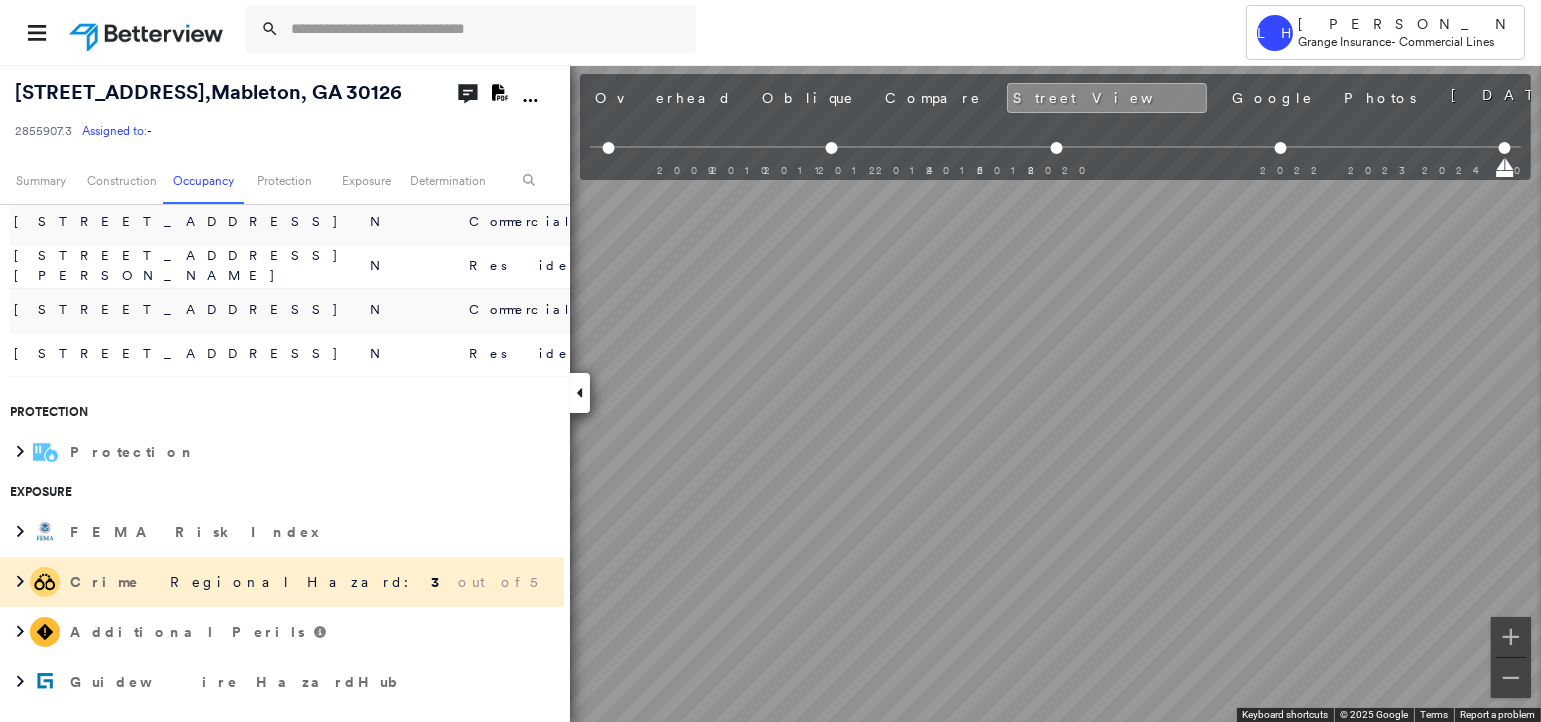 scroll, scrollTop: 1500, scrollLeft: 0, axis: vertical 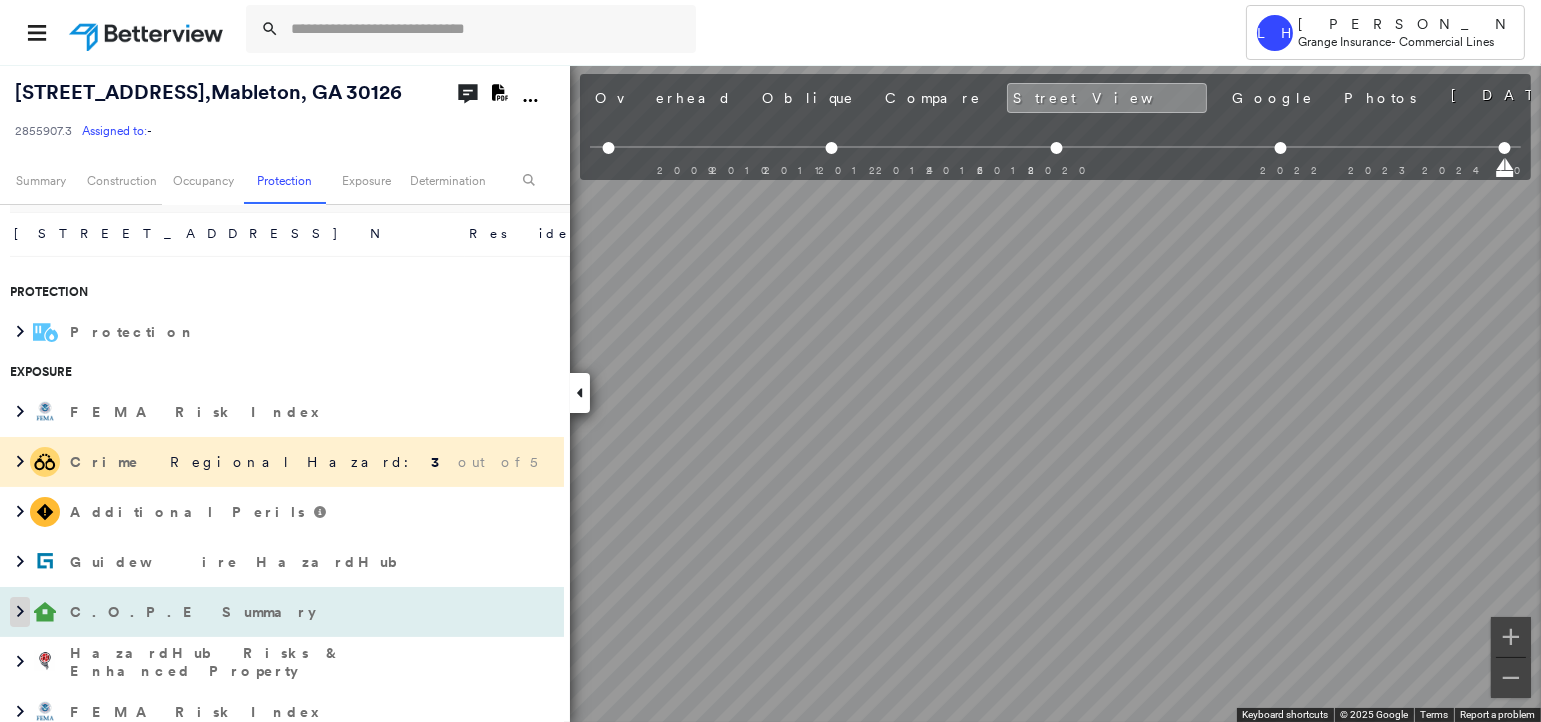 click at bounding box center [20, 612] 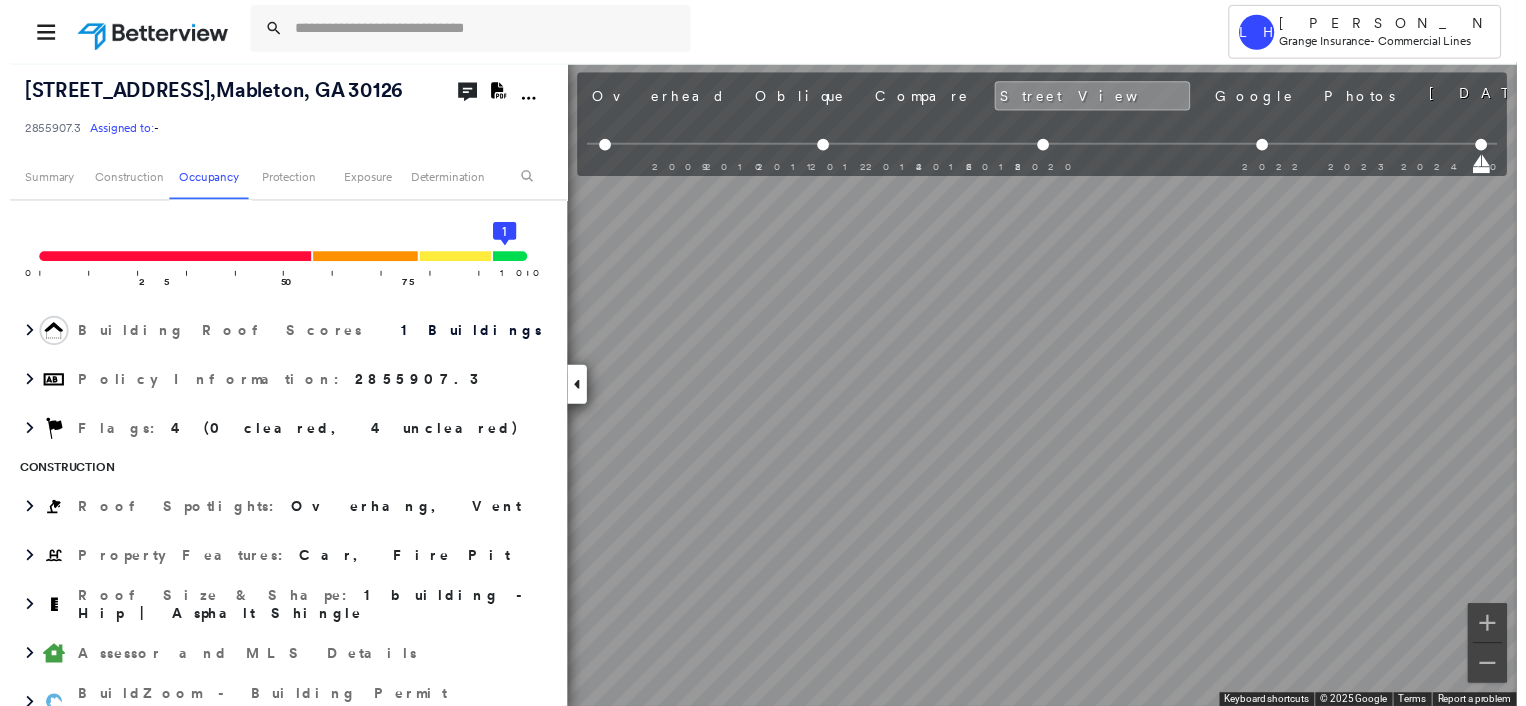 scroll, scrollTop: 0, scrollLeft: 0, axis: both 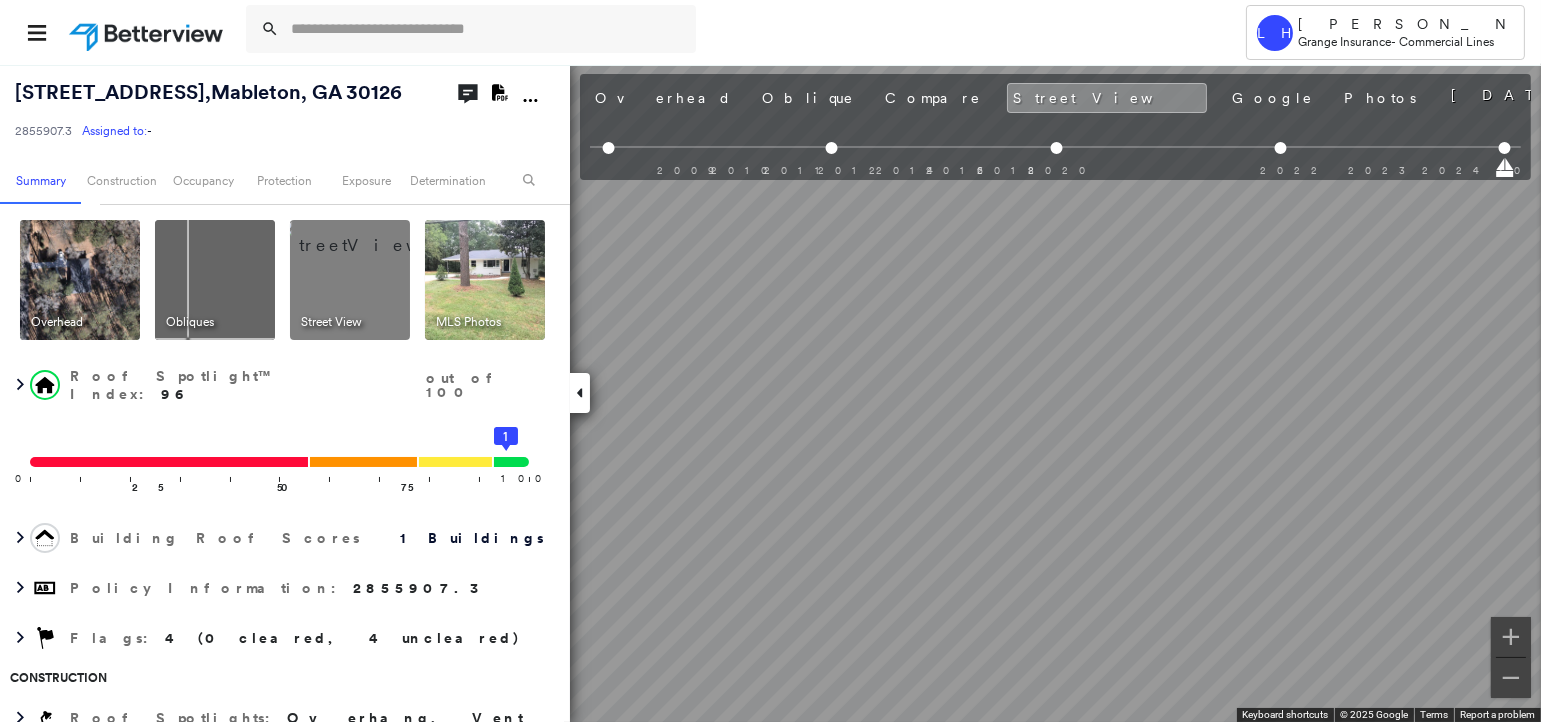 click at bounding box center (485, 280) 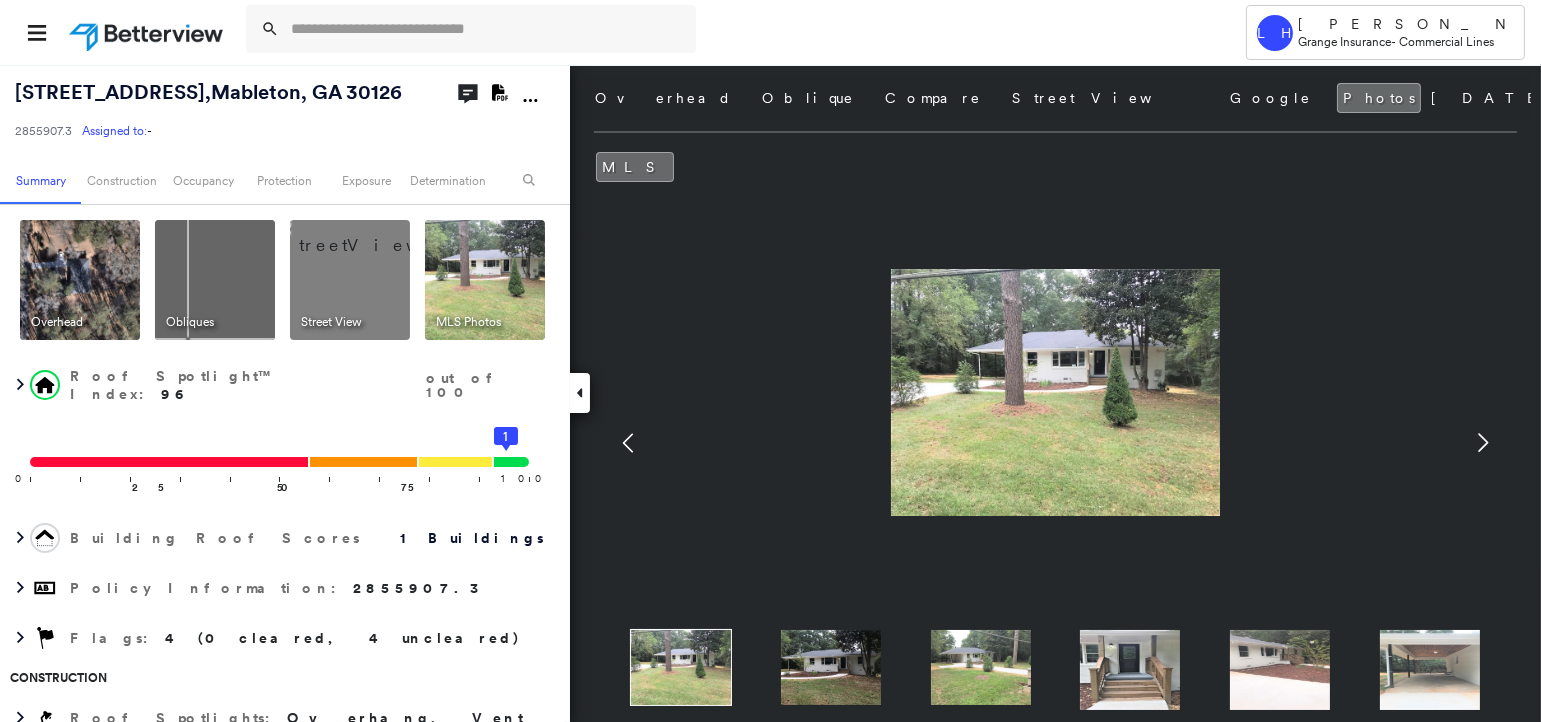 click at bounding box center [374, 235] 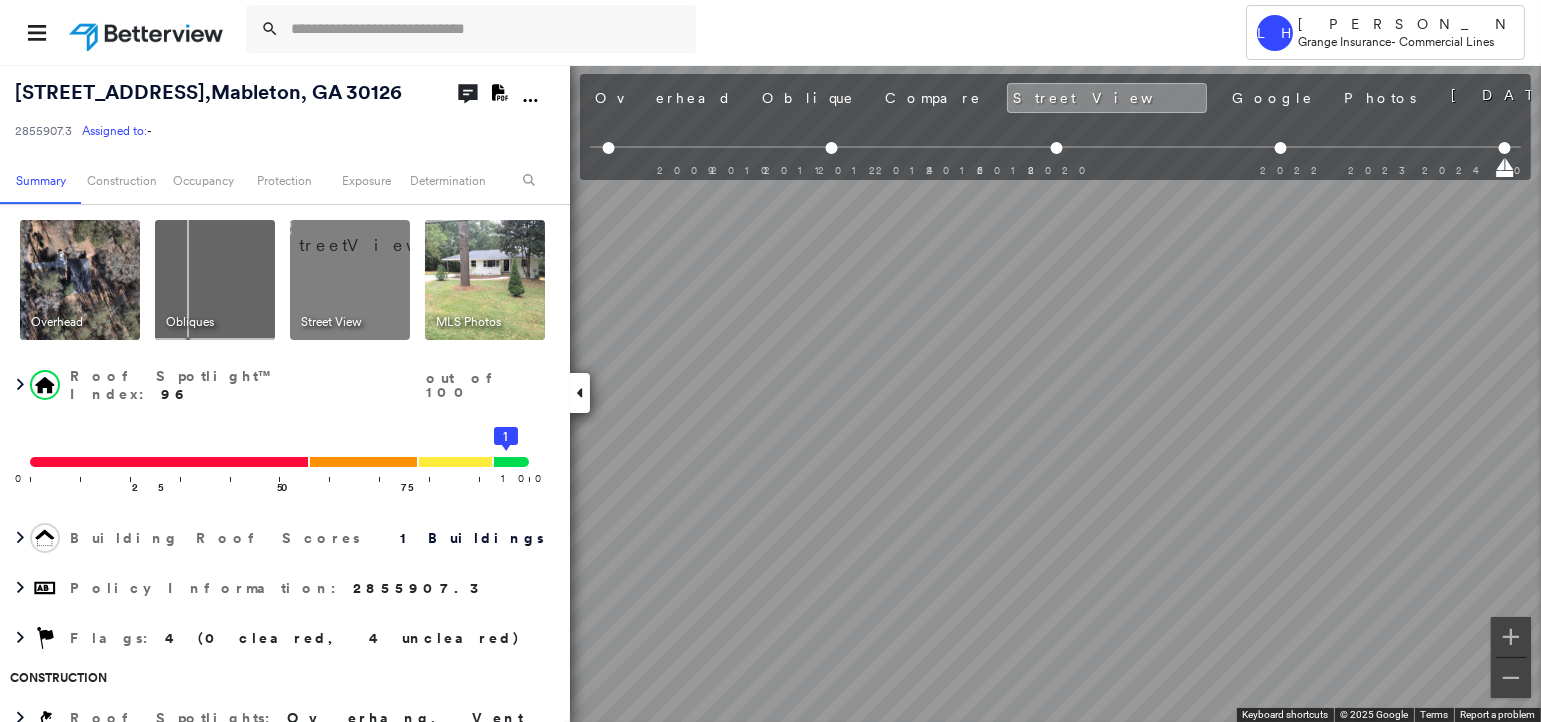 click at bounding box center [215, 280] 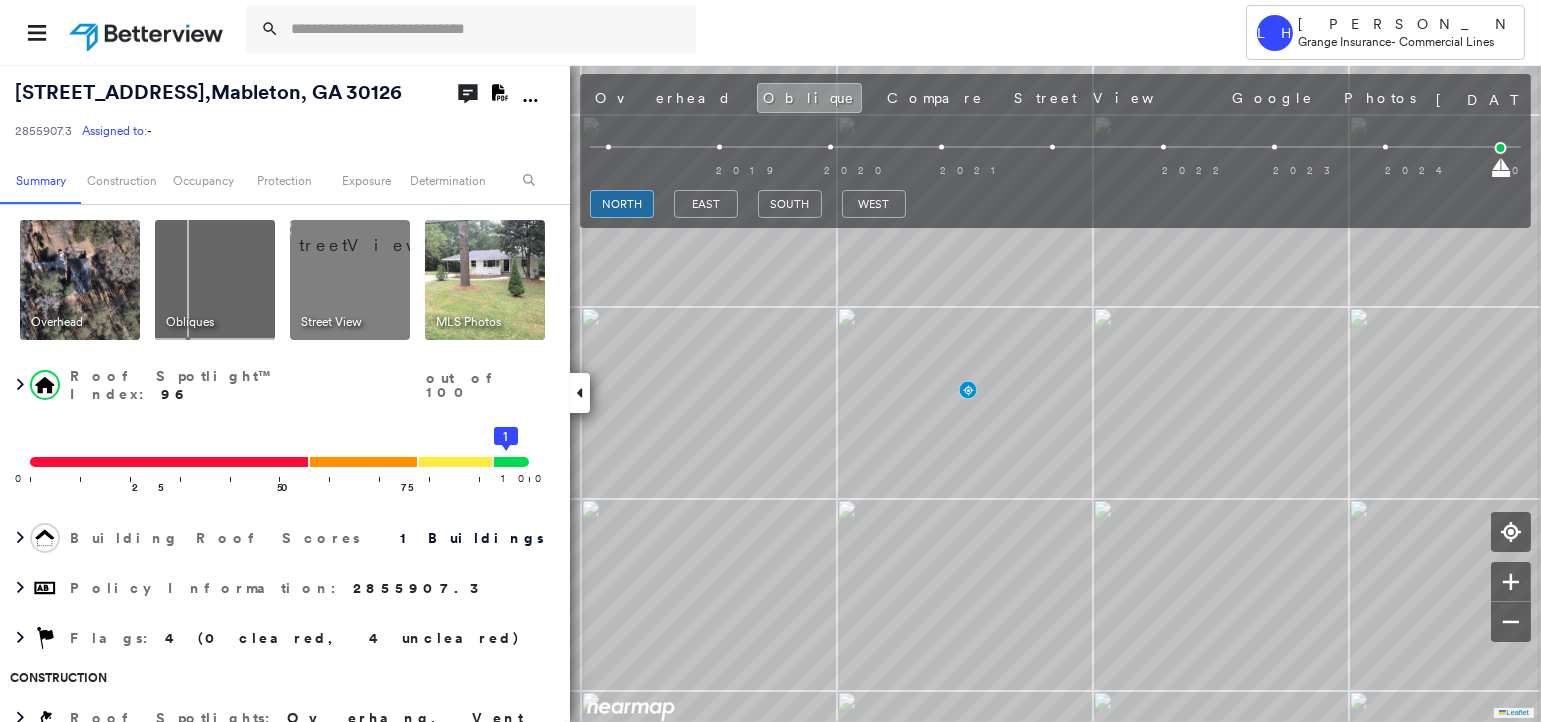 click at bounding box center [80, 280] 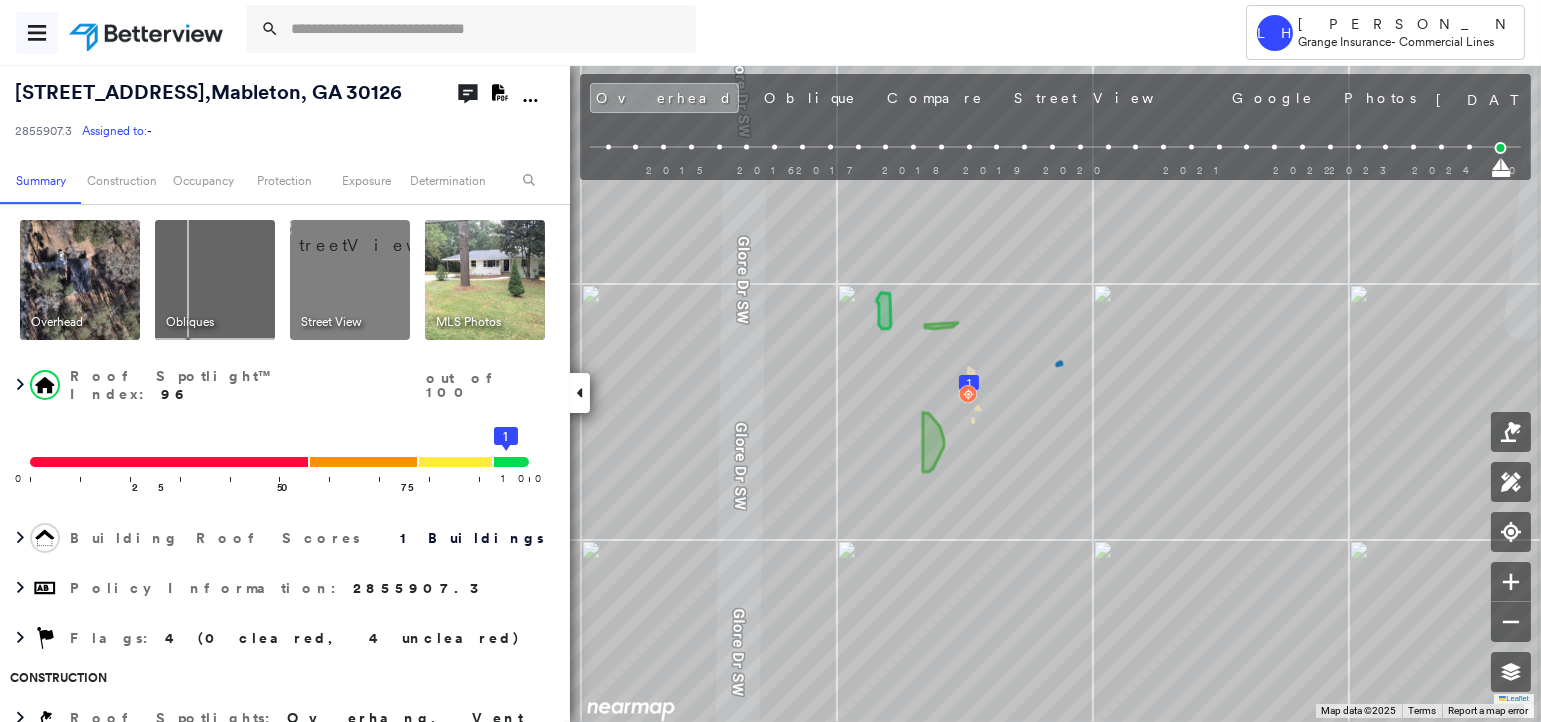 click 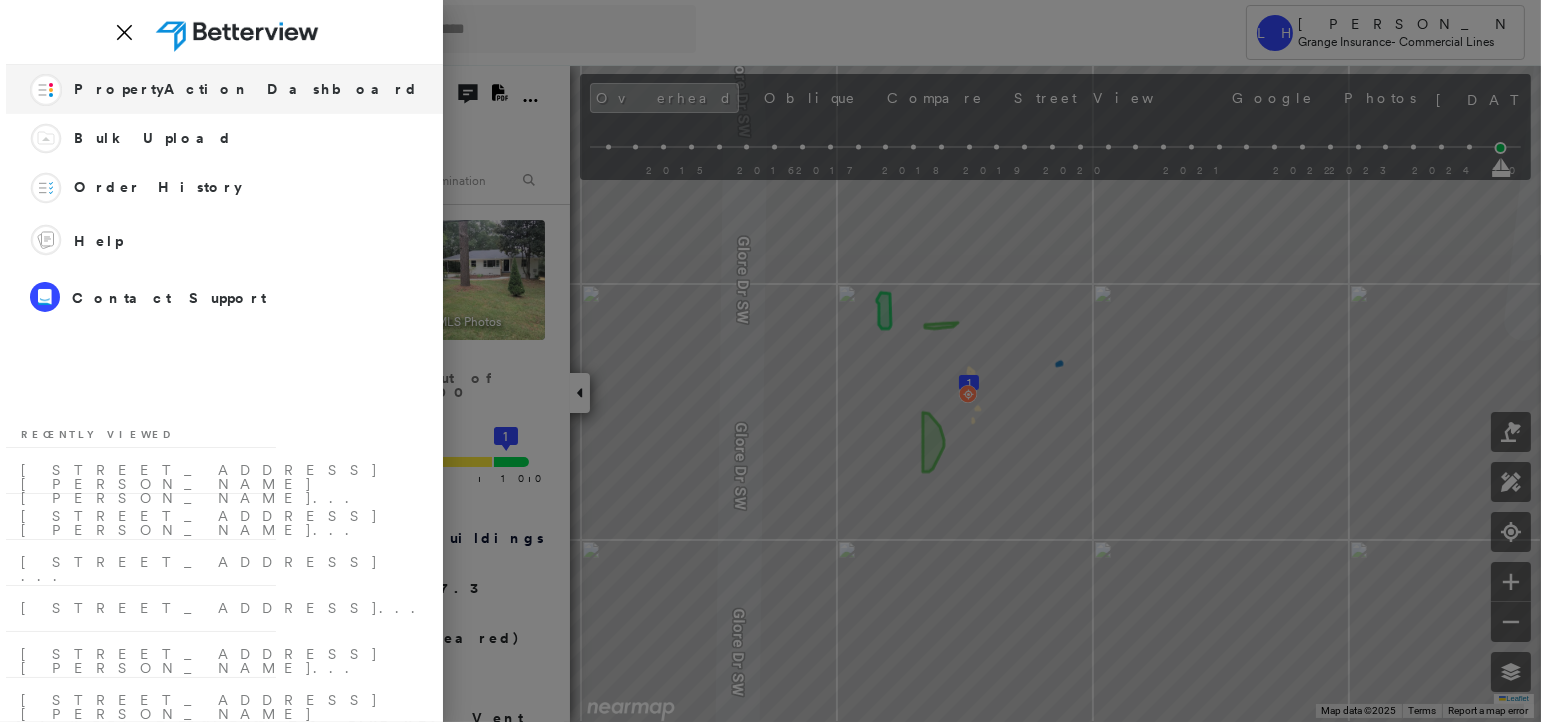 click on "PropertyAction Dashboard" at bounding box center (246, 89) 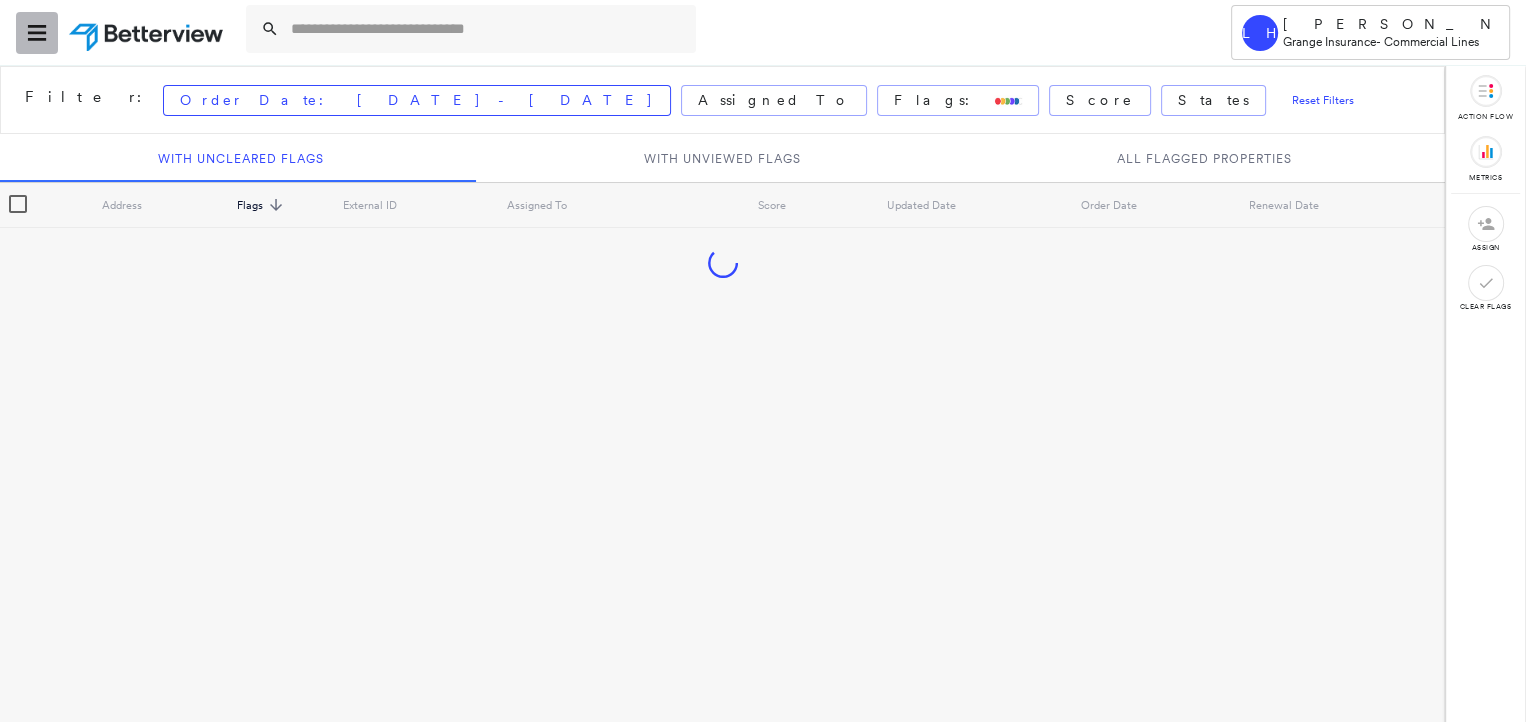 click at bounding box center (37, 33) 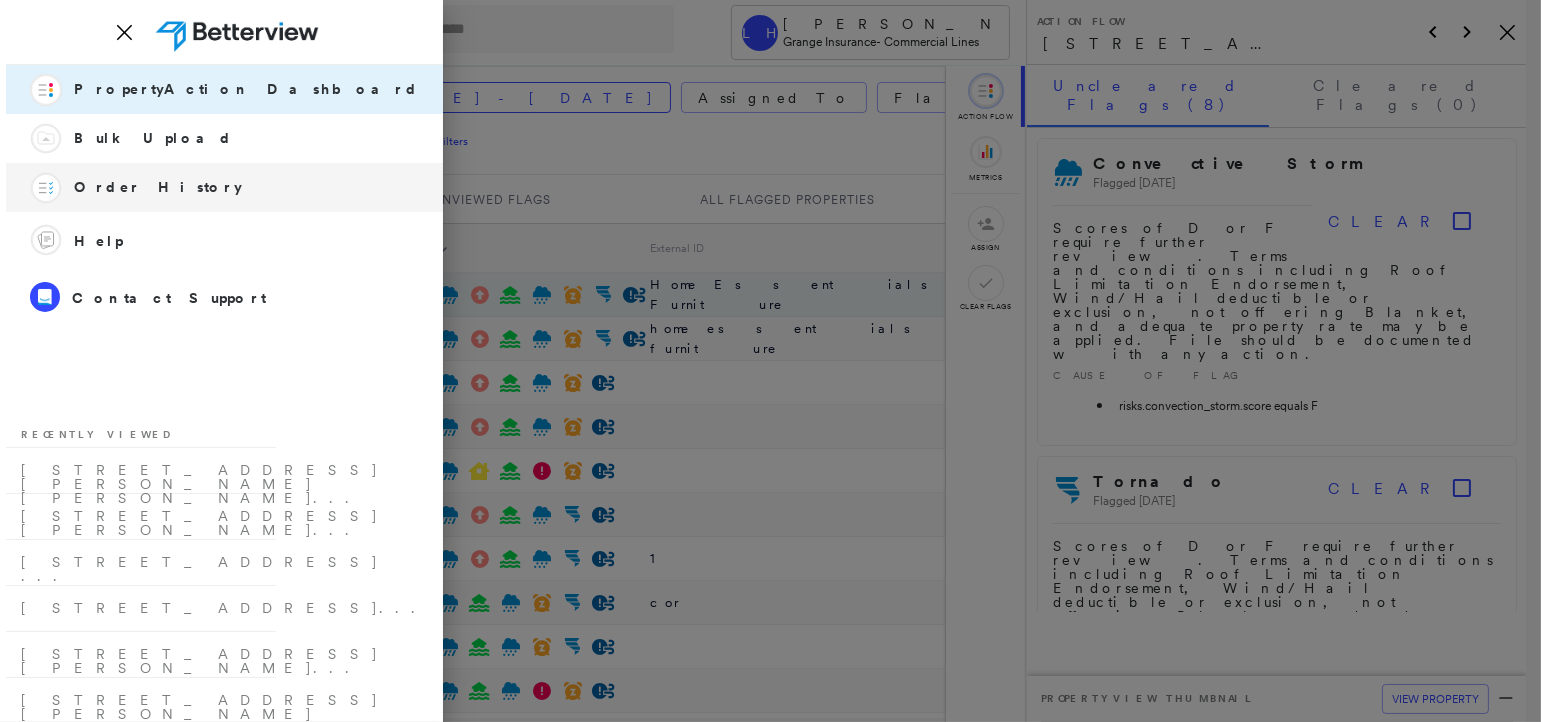 click on "Order History" at bounding box center [158, 187] 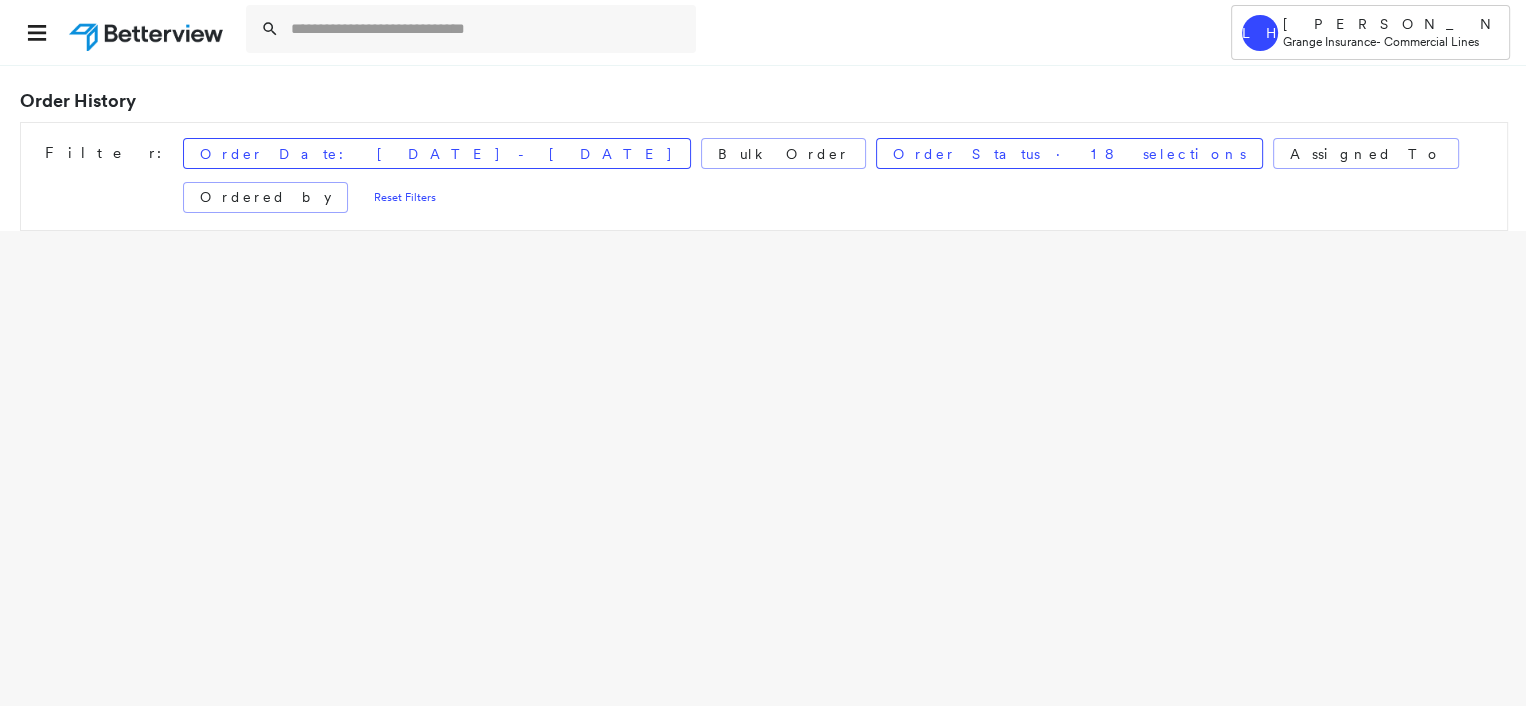 scroll, scrollTop: 15, scrollLeft: 0, axis: vertical 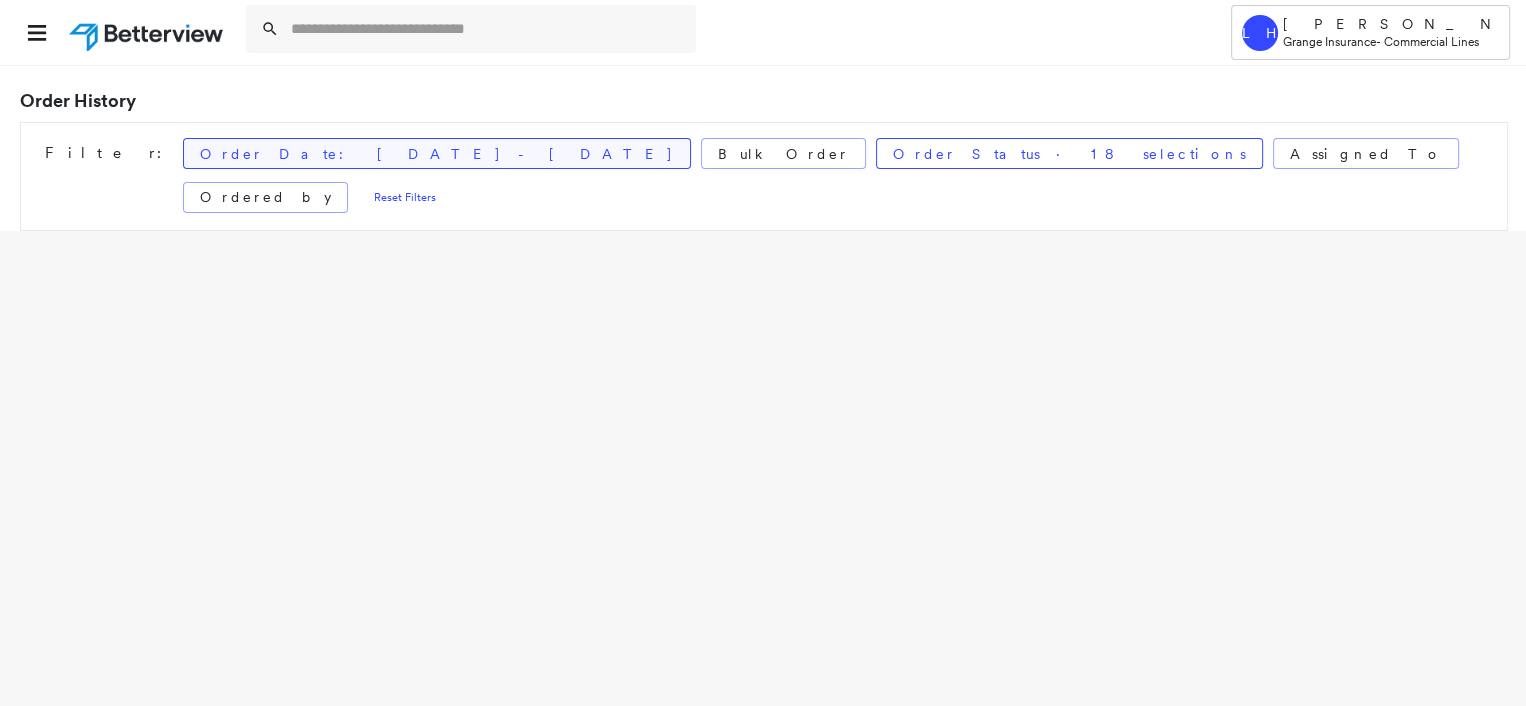 click on "Order Date: [DATE] - [DATE]" at bounding box center [437, 154] 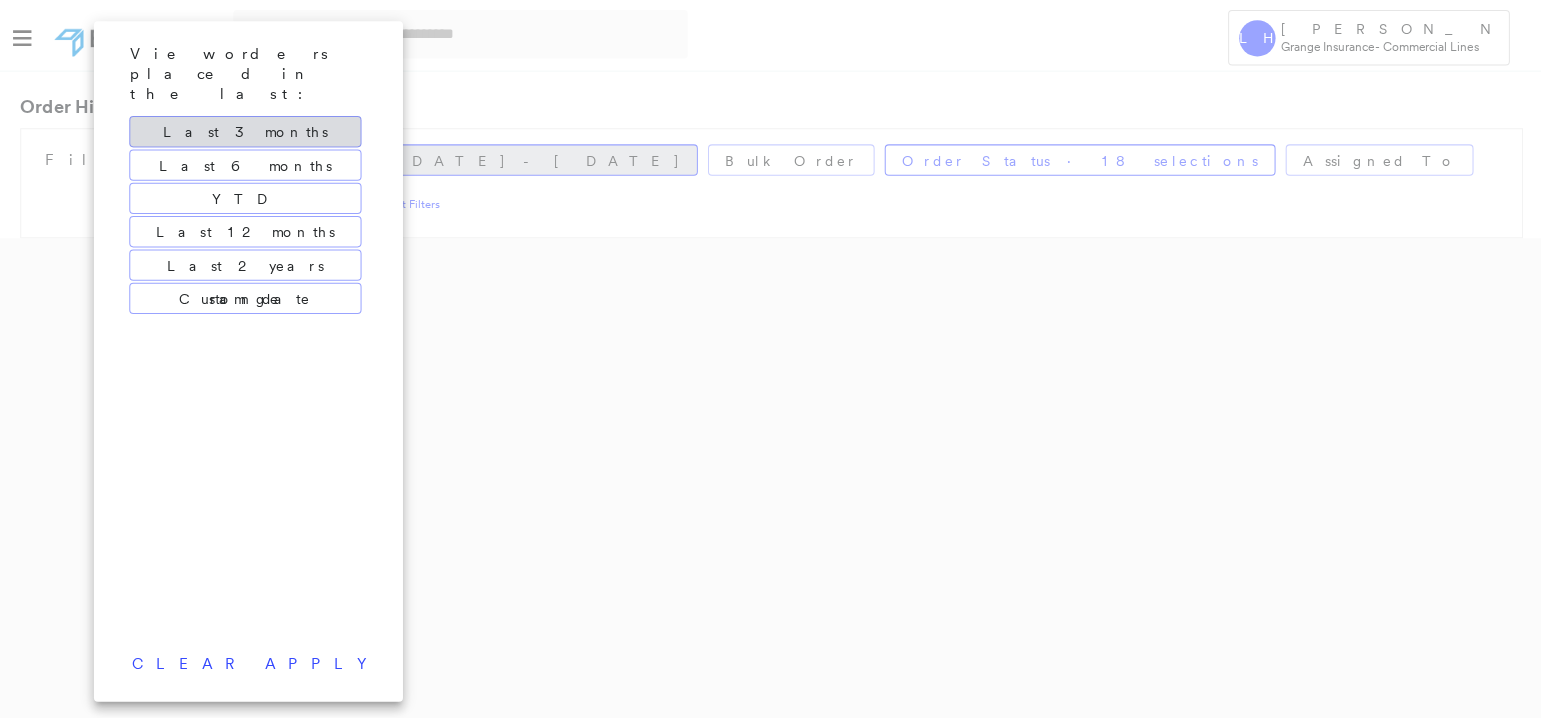 scroll, scrollTop: 0, scrollLeft: 0, axis: both 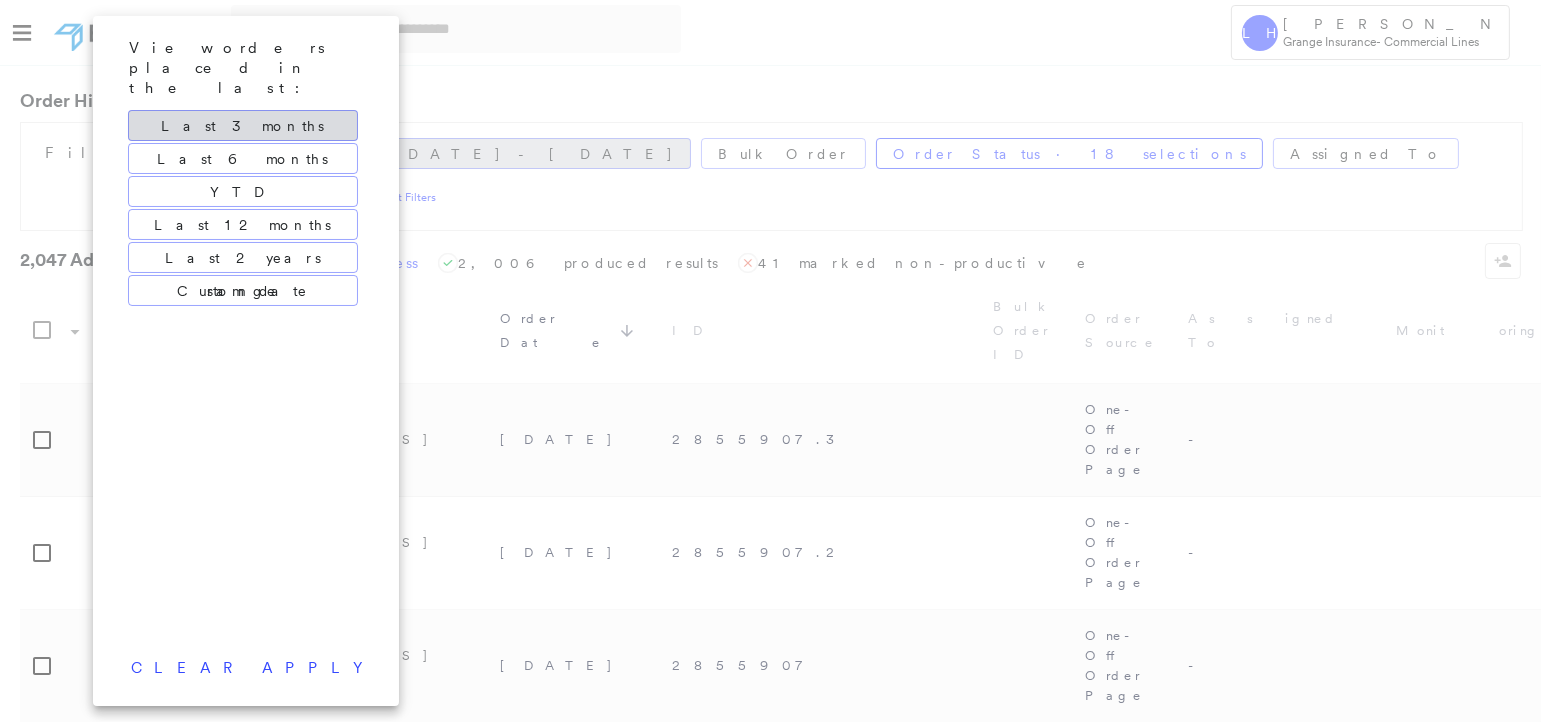 click at bounding box center [770, 361] 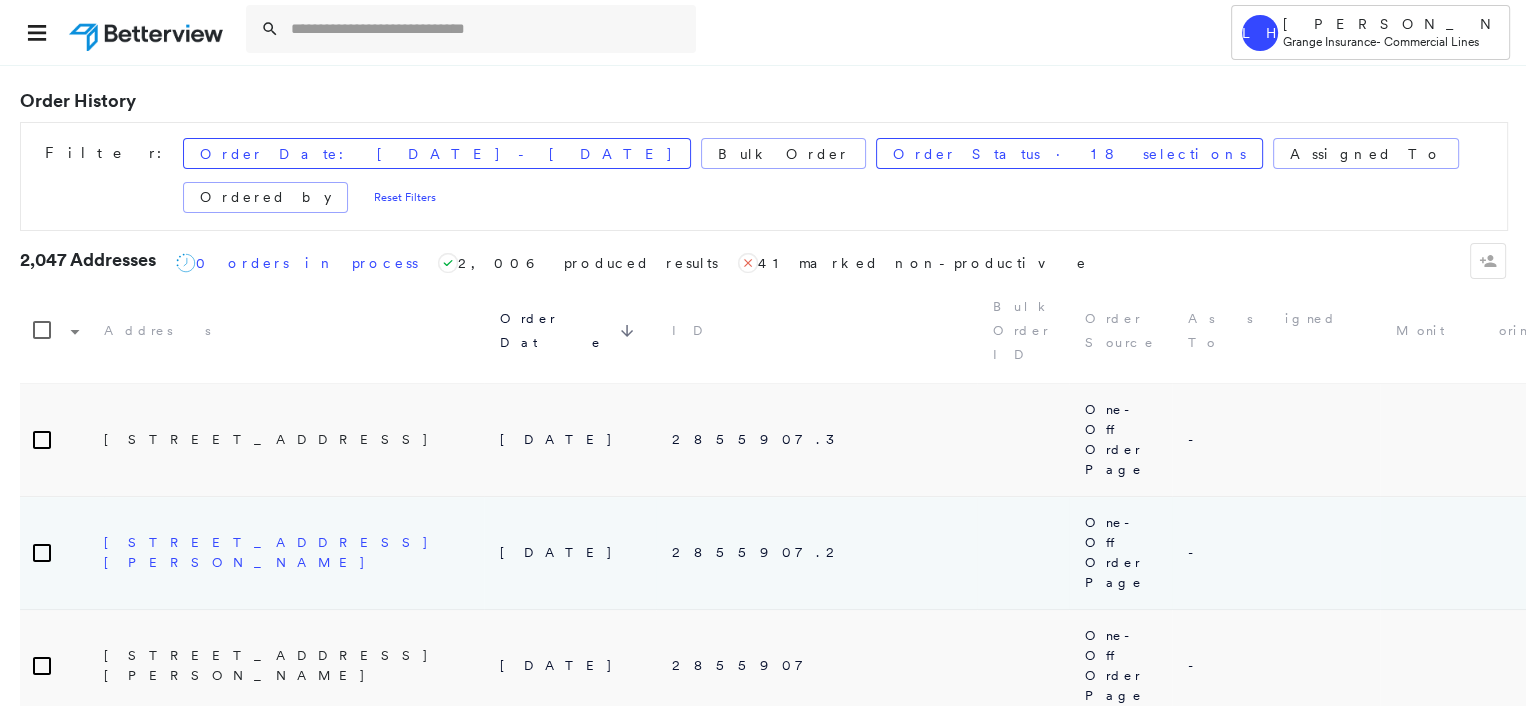 click on "3818  Covington Hwy, Decatur, GA 30032" at bounding box center (280, 552) 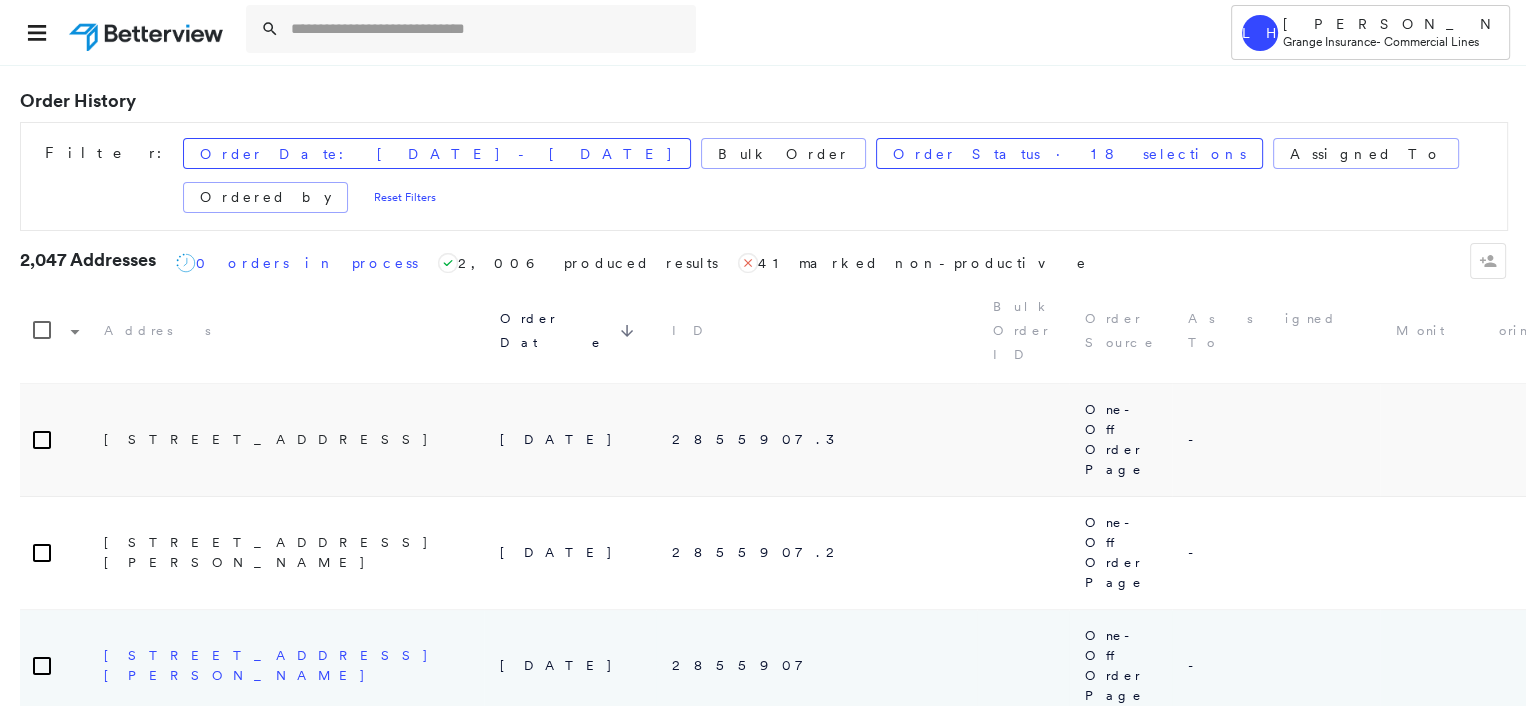 click on "[STREET_ADDRESS][PERSON_NAME]" at bounding box center [280, 665] 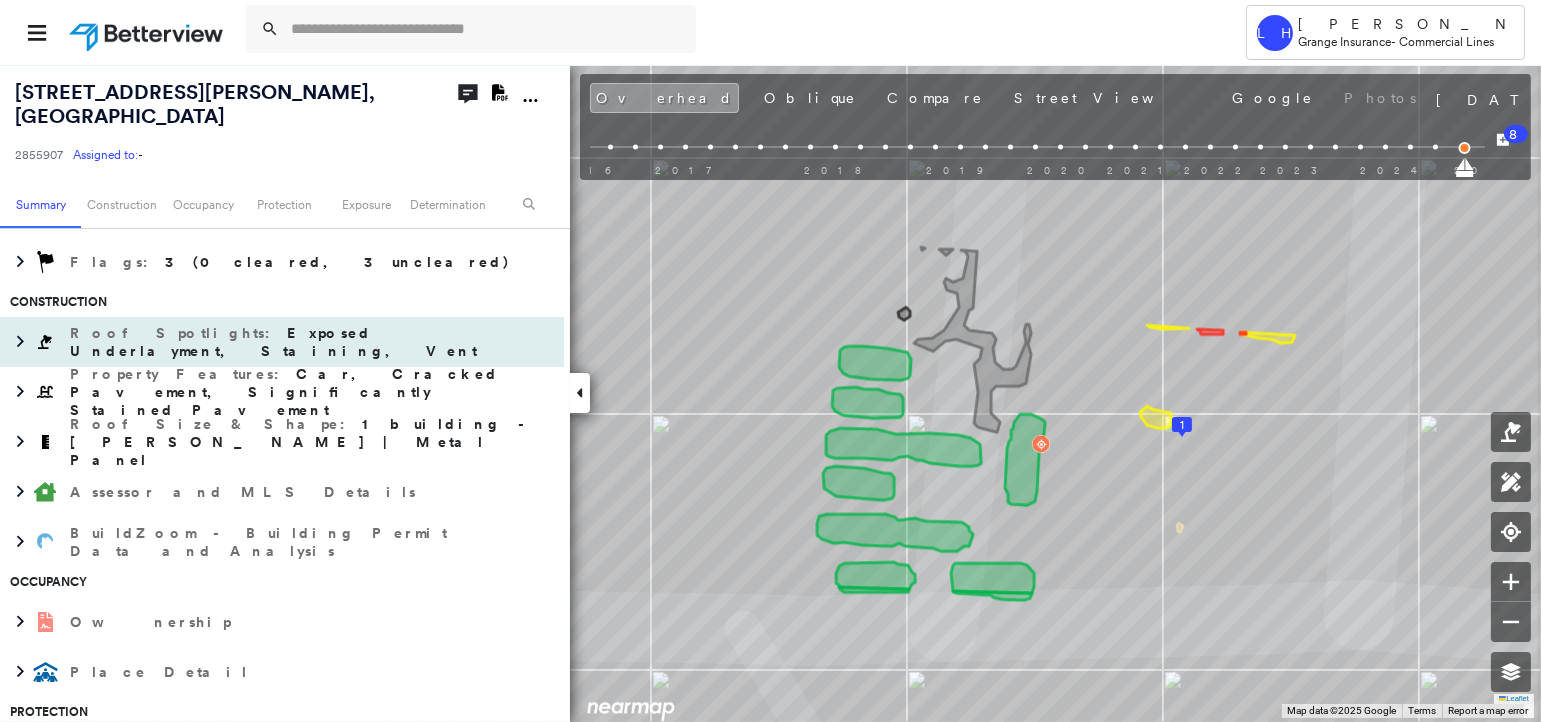 scroll, scrollTop: 0, scrollLeft: 0, axis: both 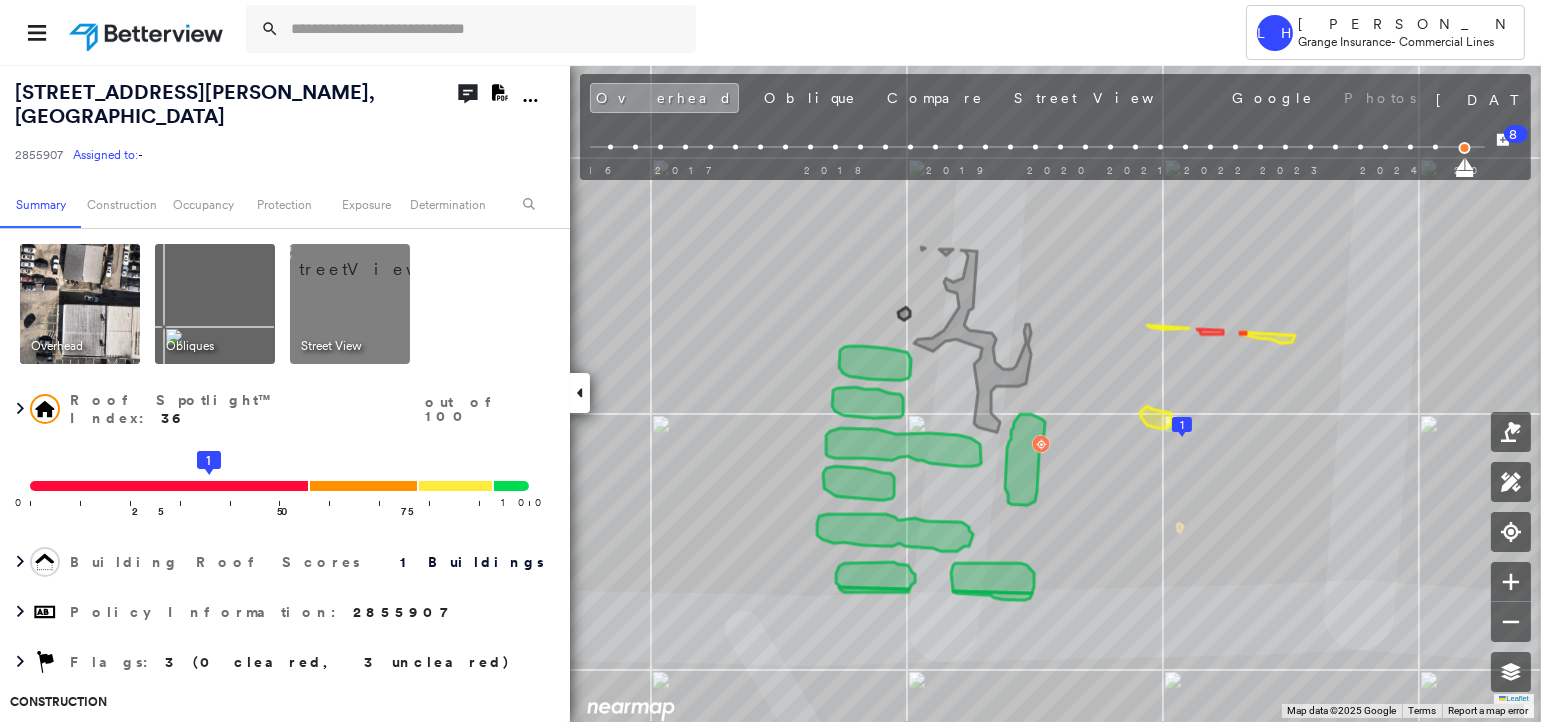 click on "Download PDF Report" 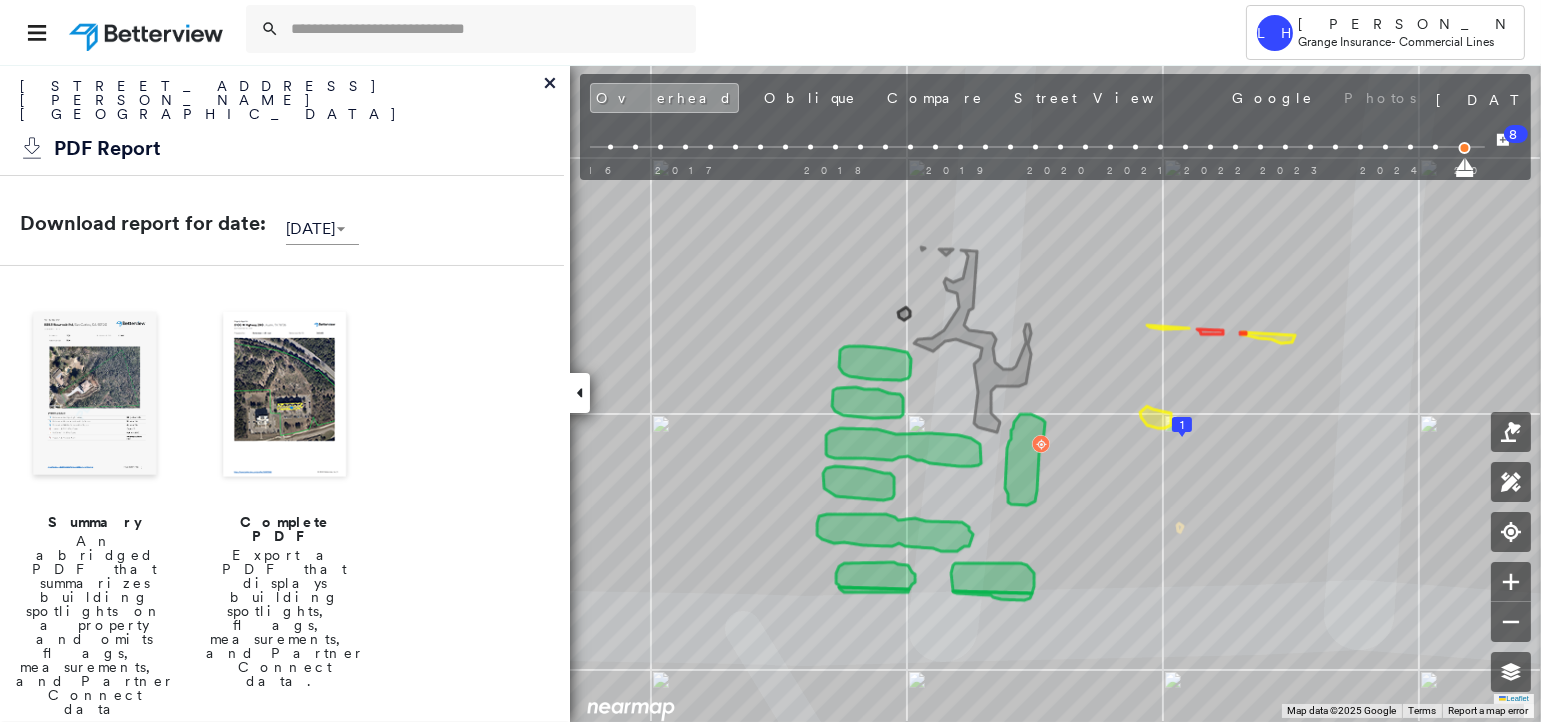 click at bounding box center (285, 396) 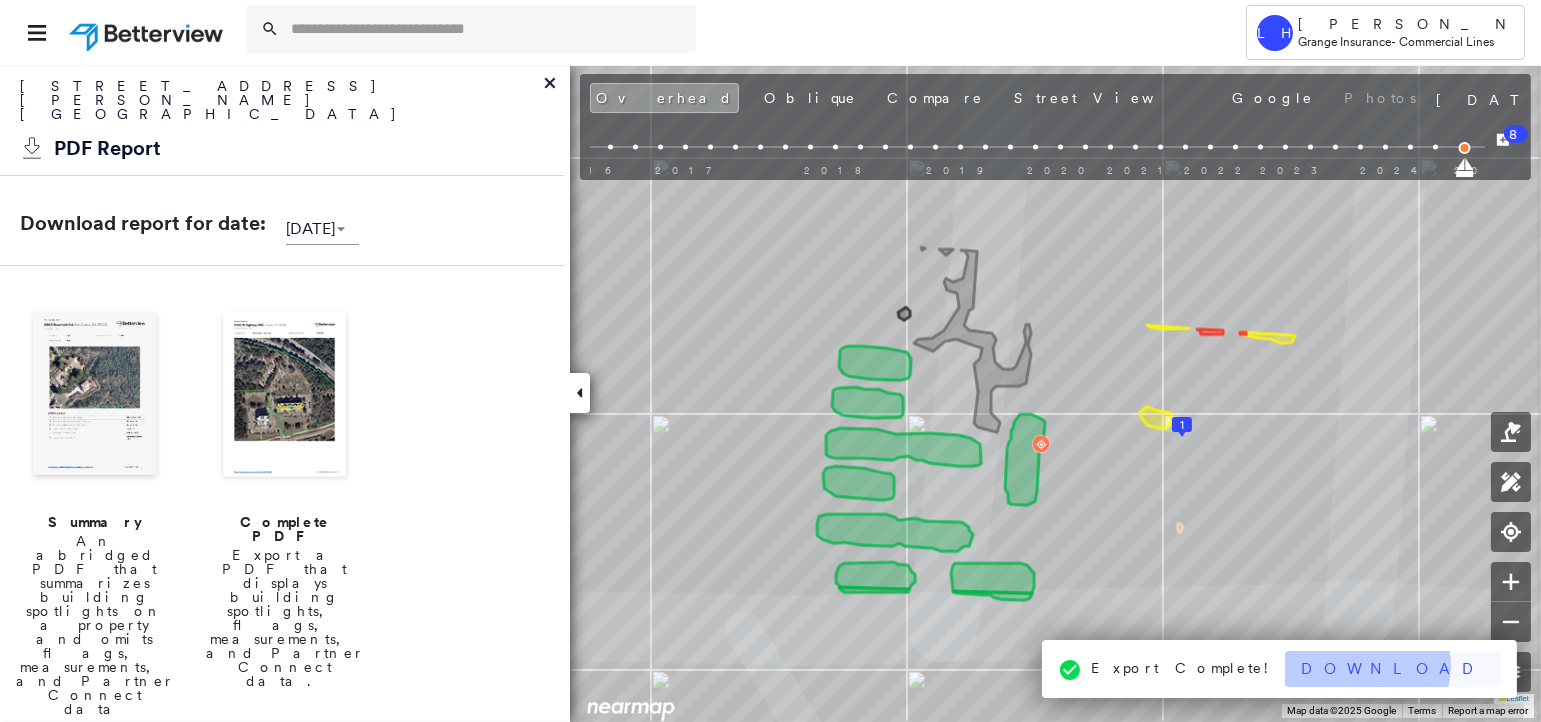 click on "Download" at bounding box center (1393, 669) 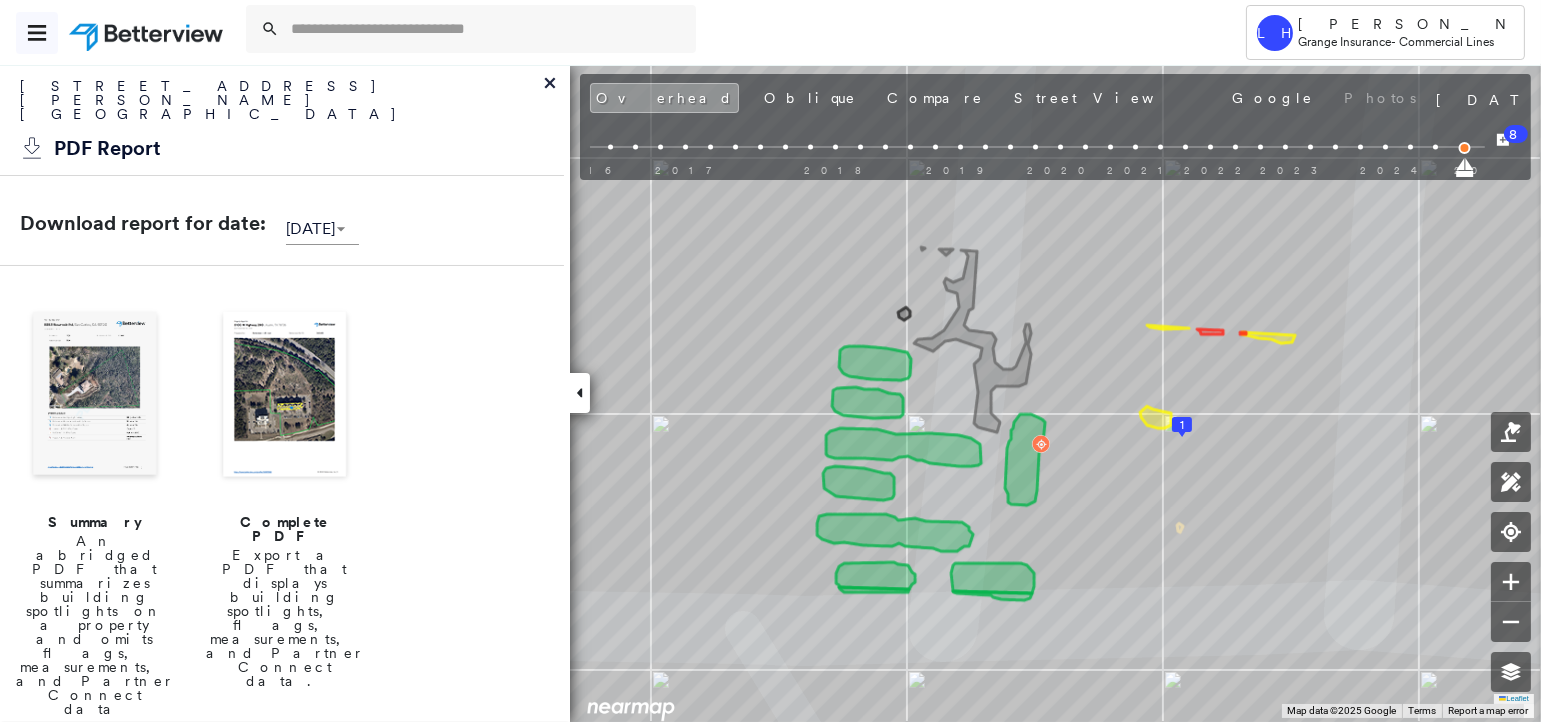 click at bounding box center [37, 33] 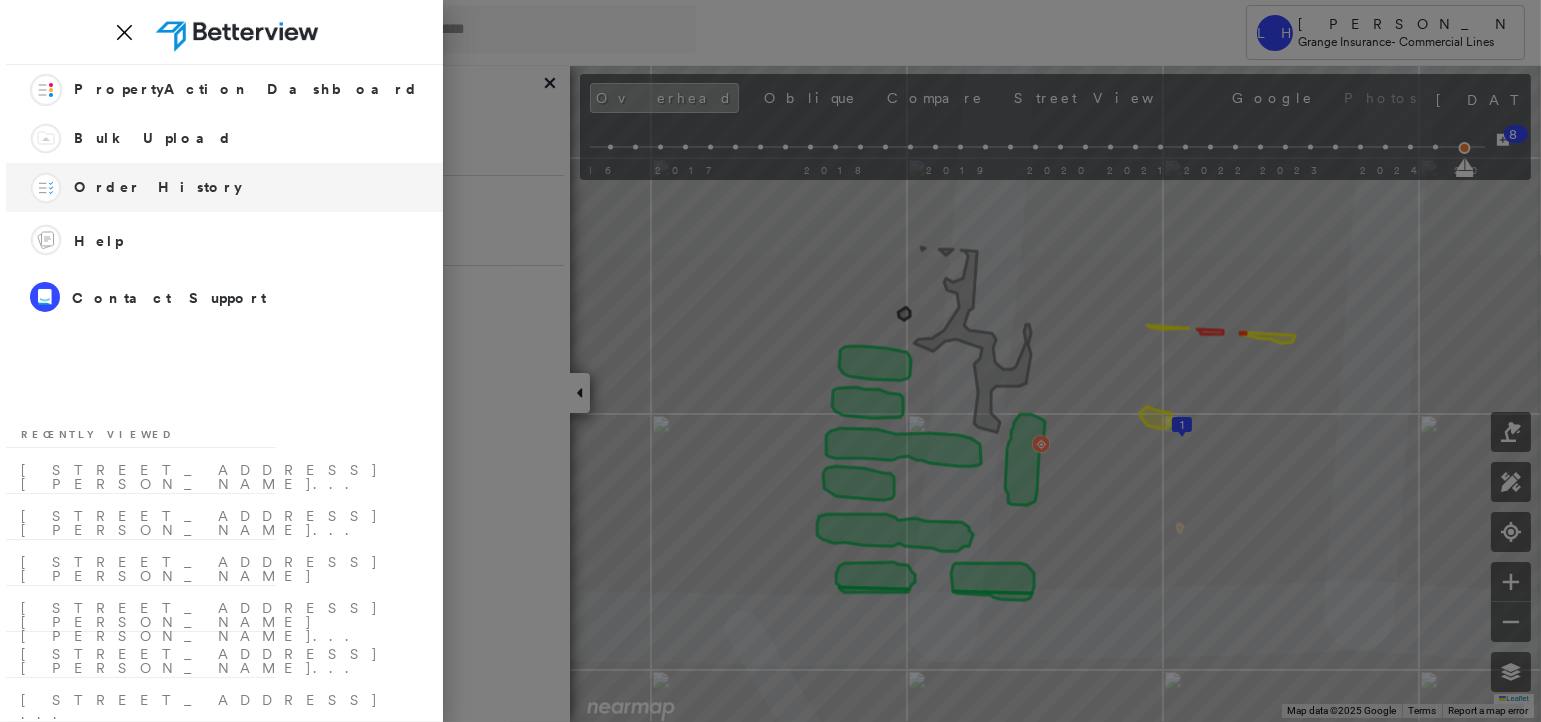 click on "Order History" at bounding box center (158, 187) 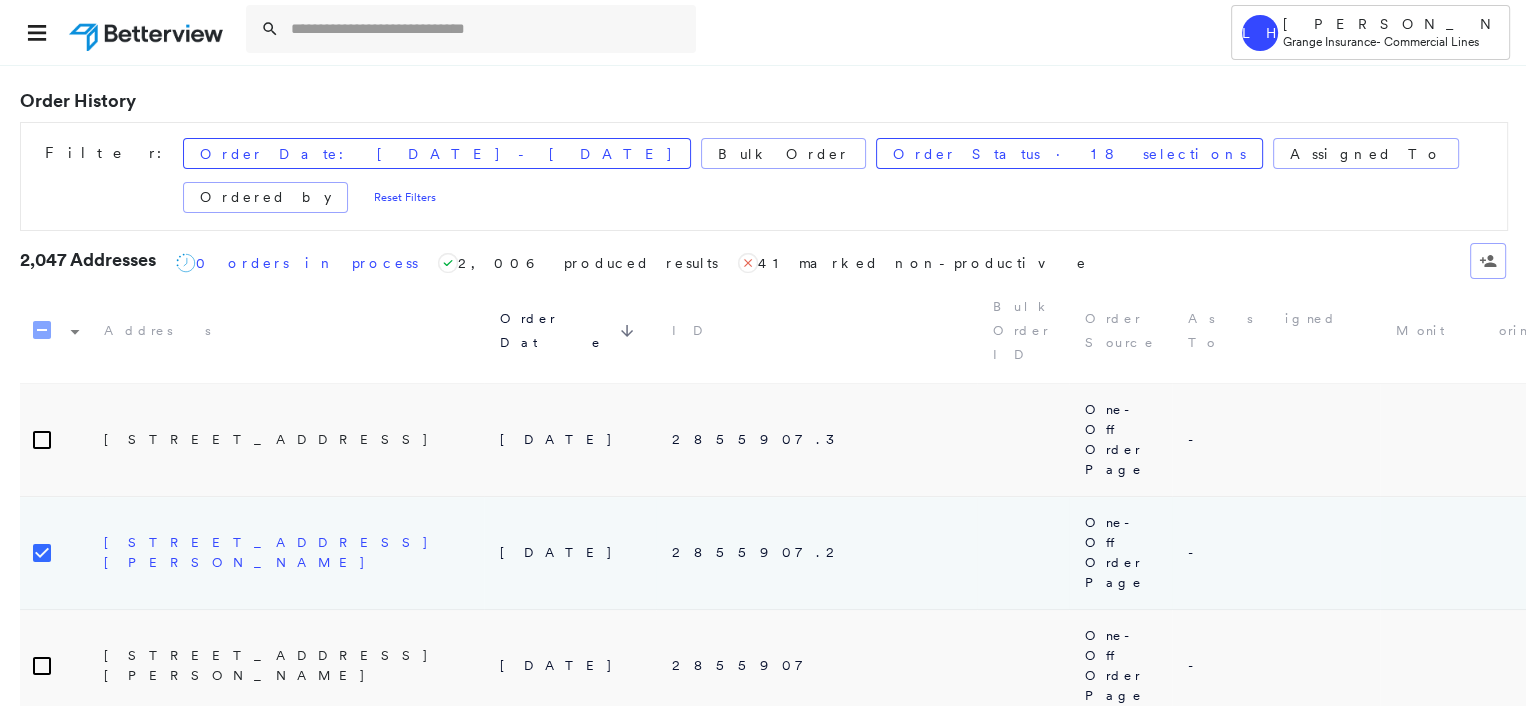 click on "3818  Covington Hwy, Decatur, GA 30032" at bounding box center [280, 552] 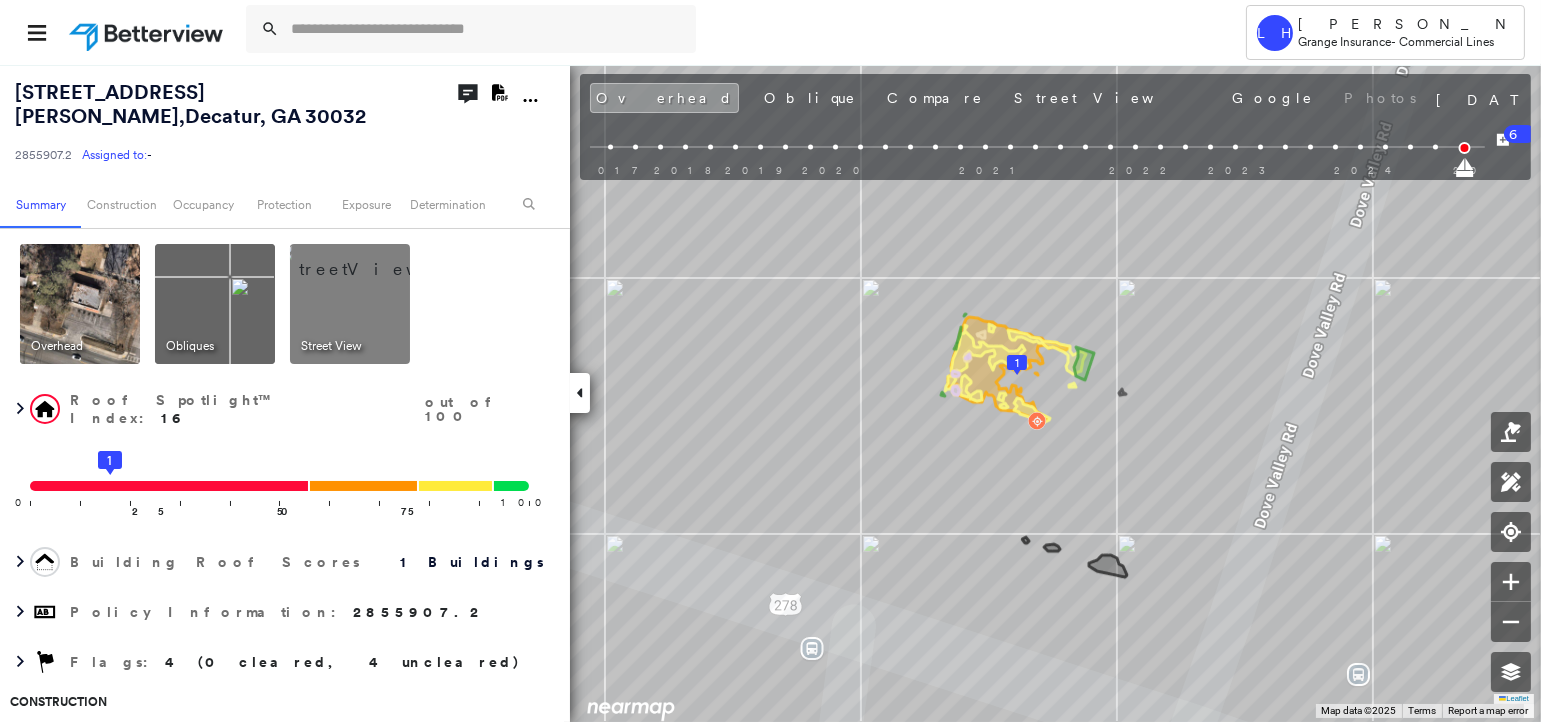 click 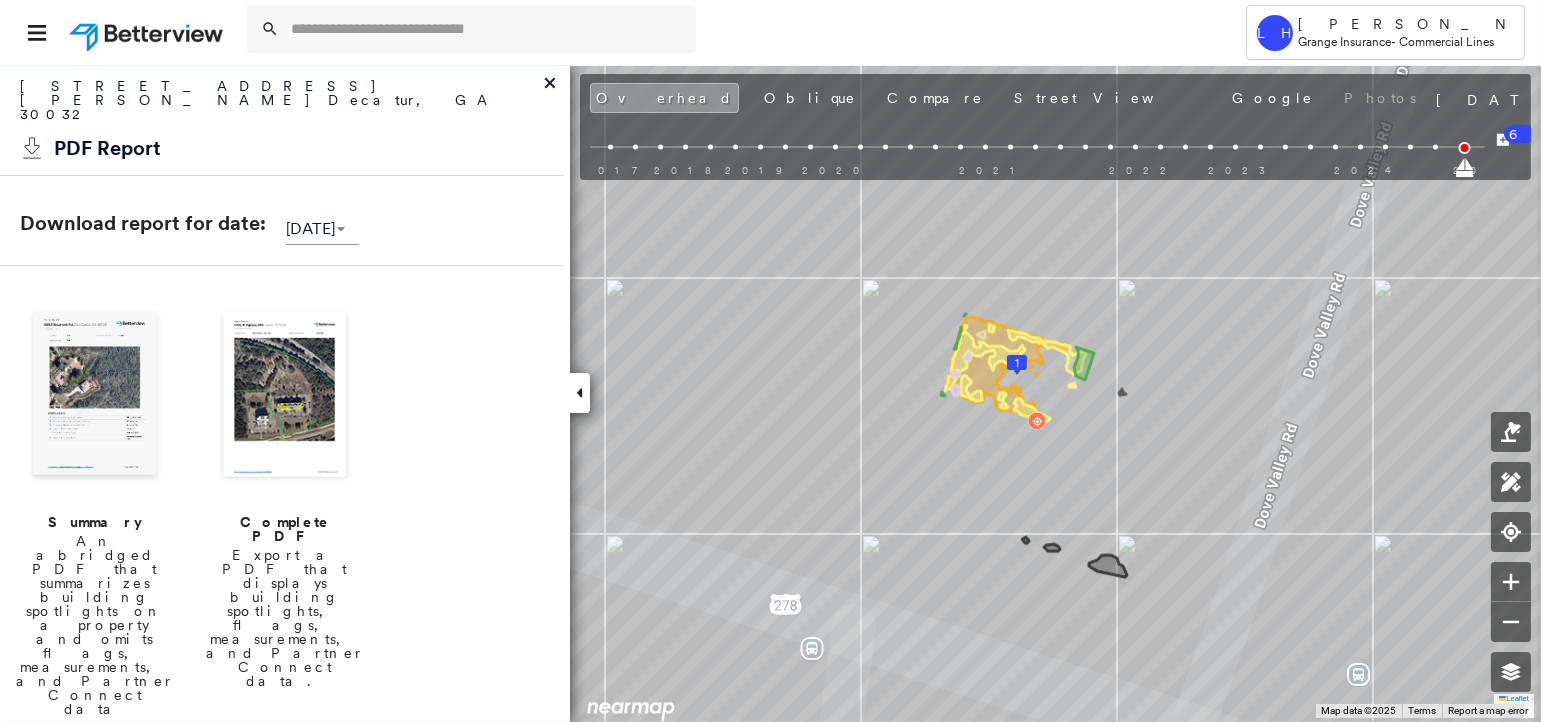 click at bounding box center (285, 396) 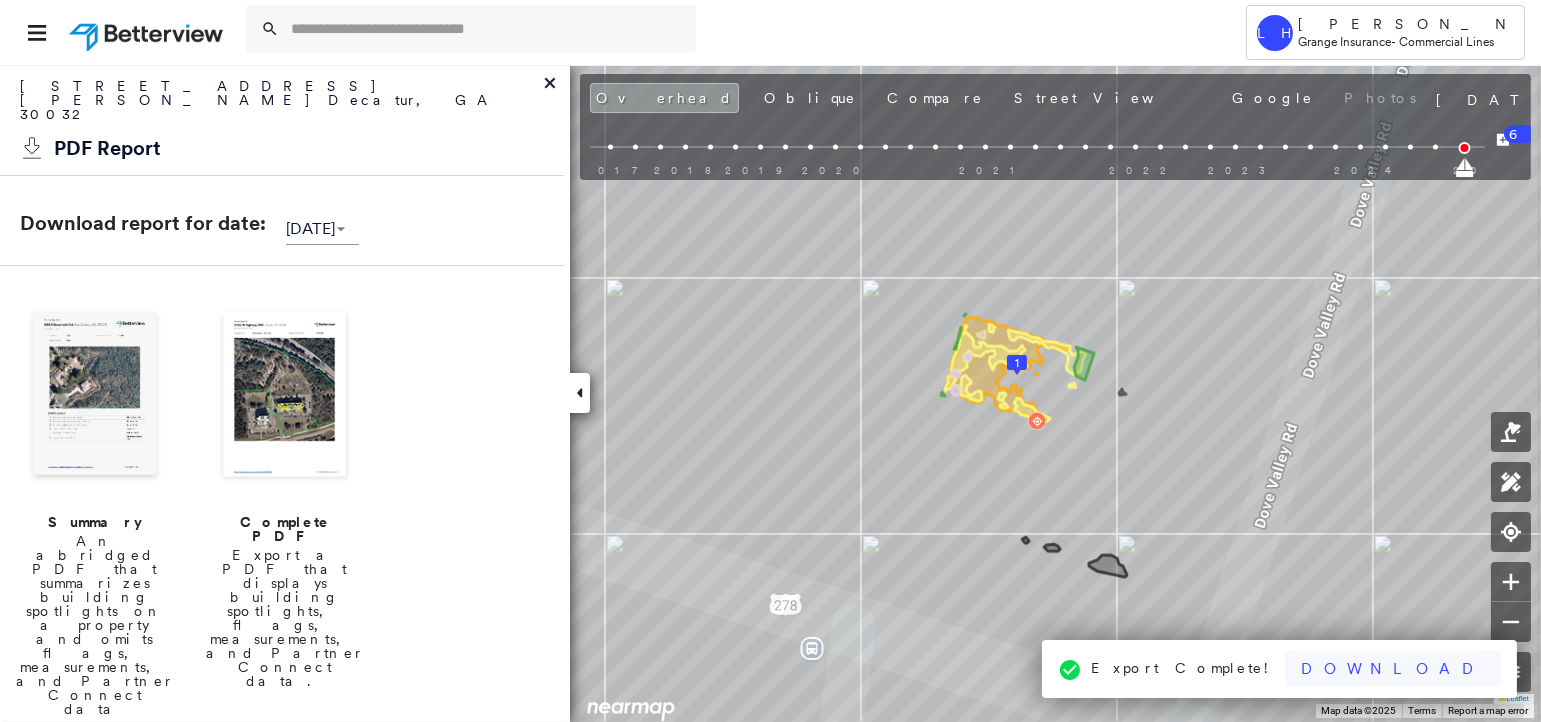 click on "Download" at bounding box center [1393, 669] 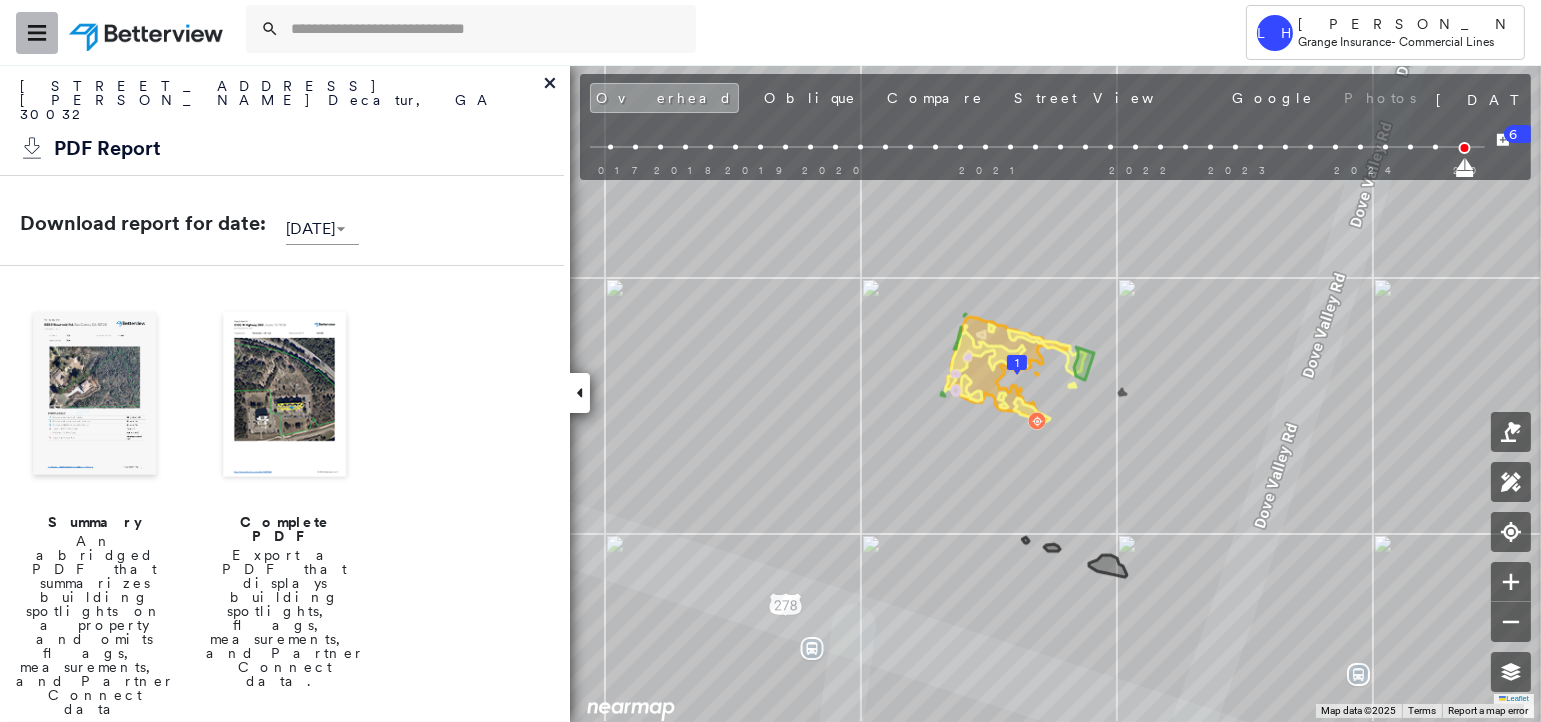 click 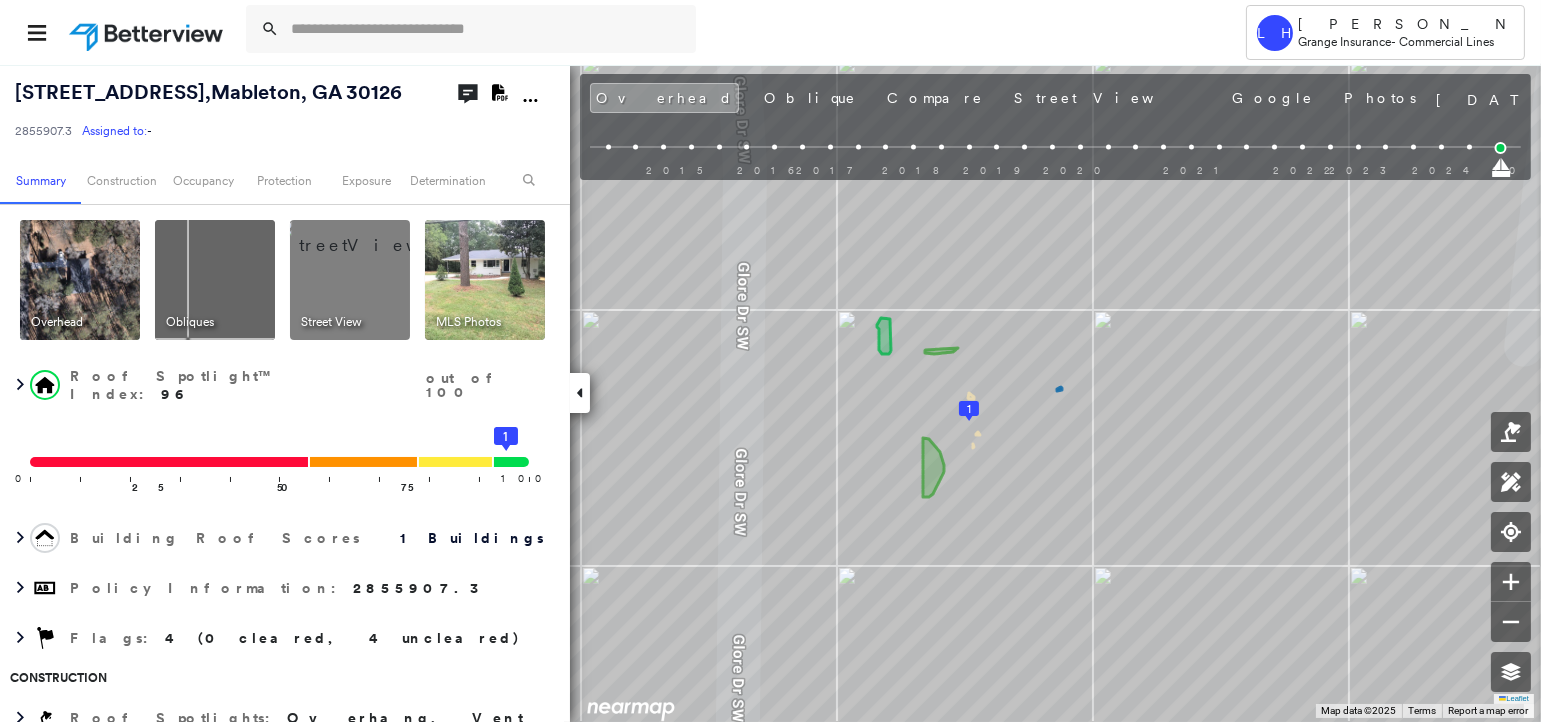 click 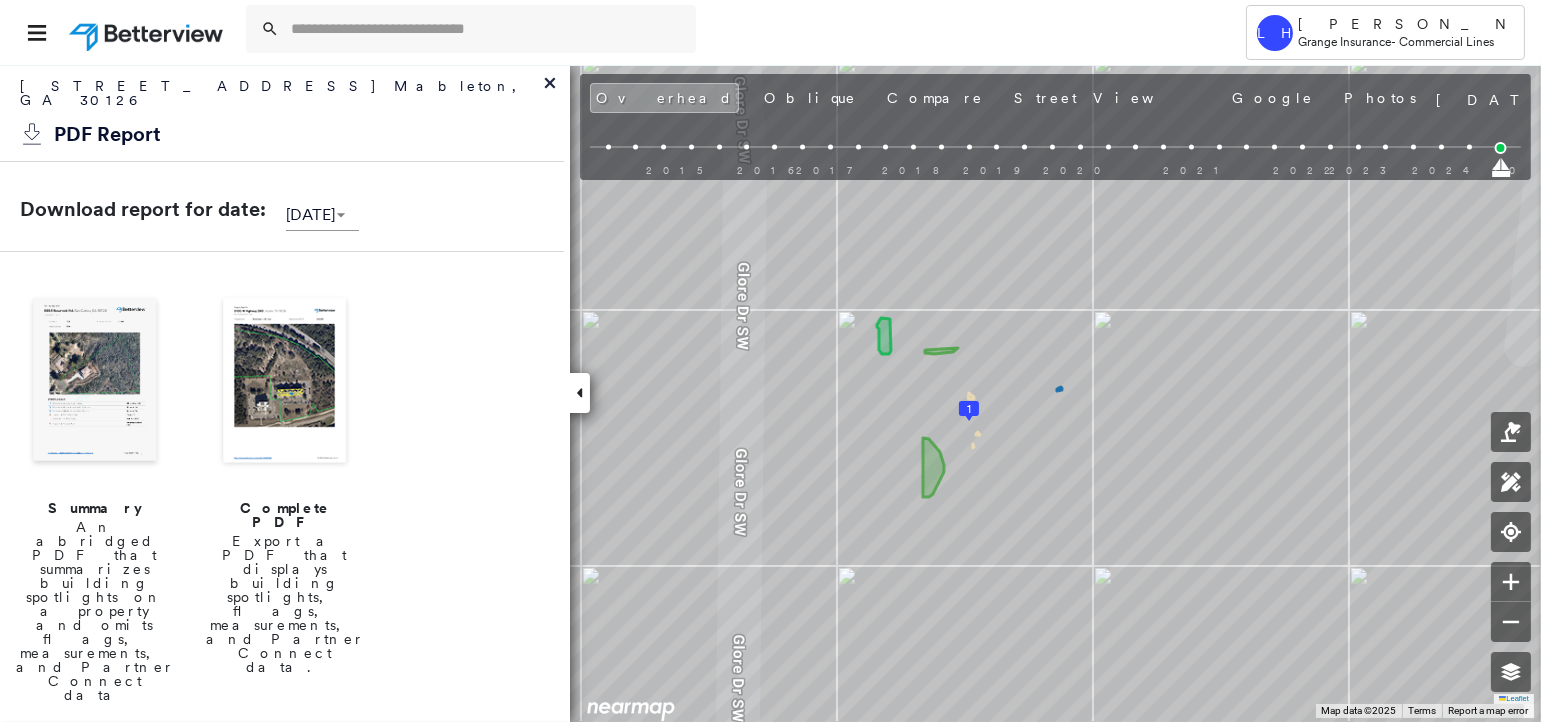 click at bounding box center (285, 382) 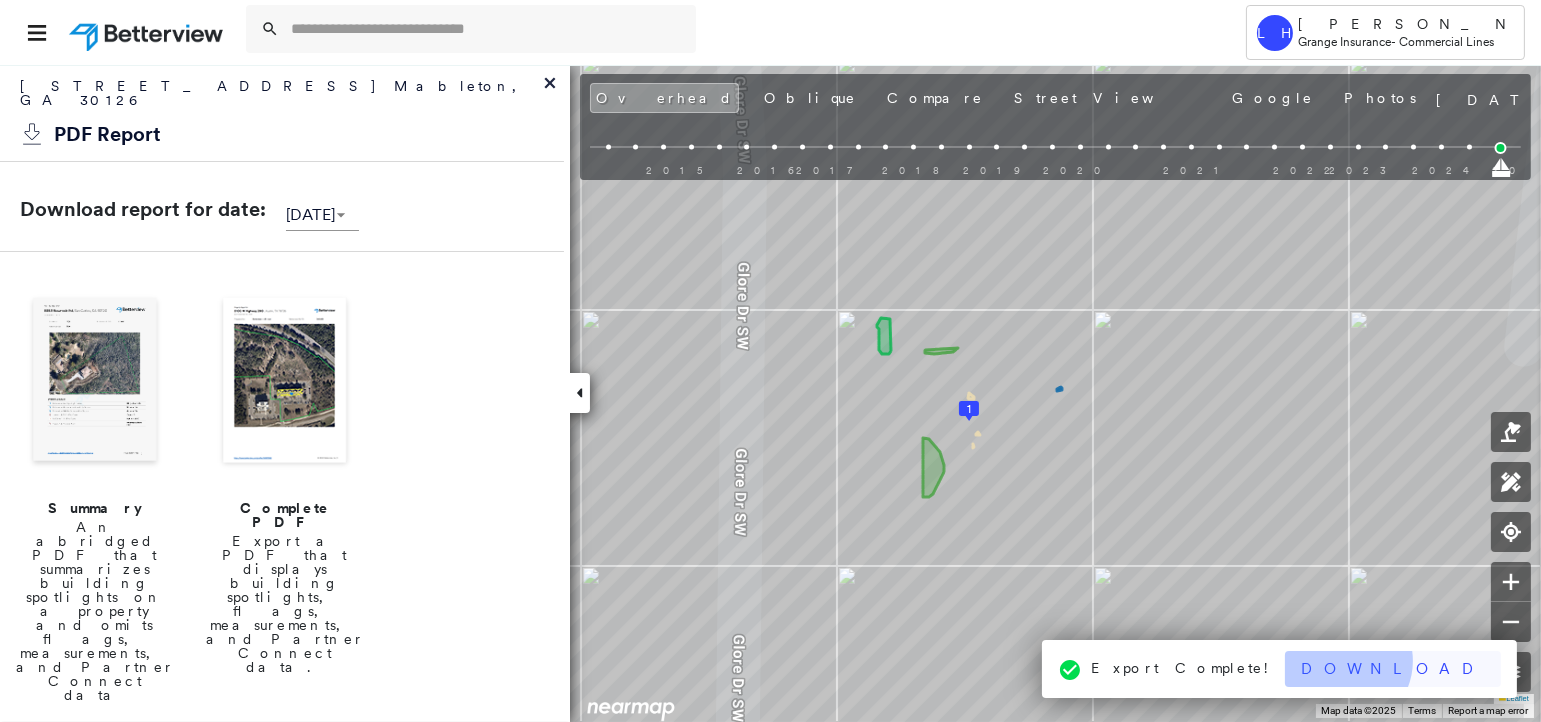 click on "Download" at bounding box center (1393, 669) 